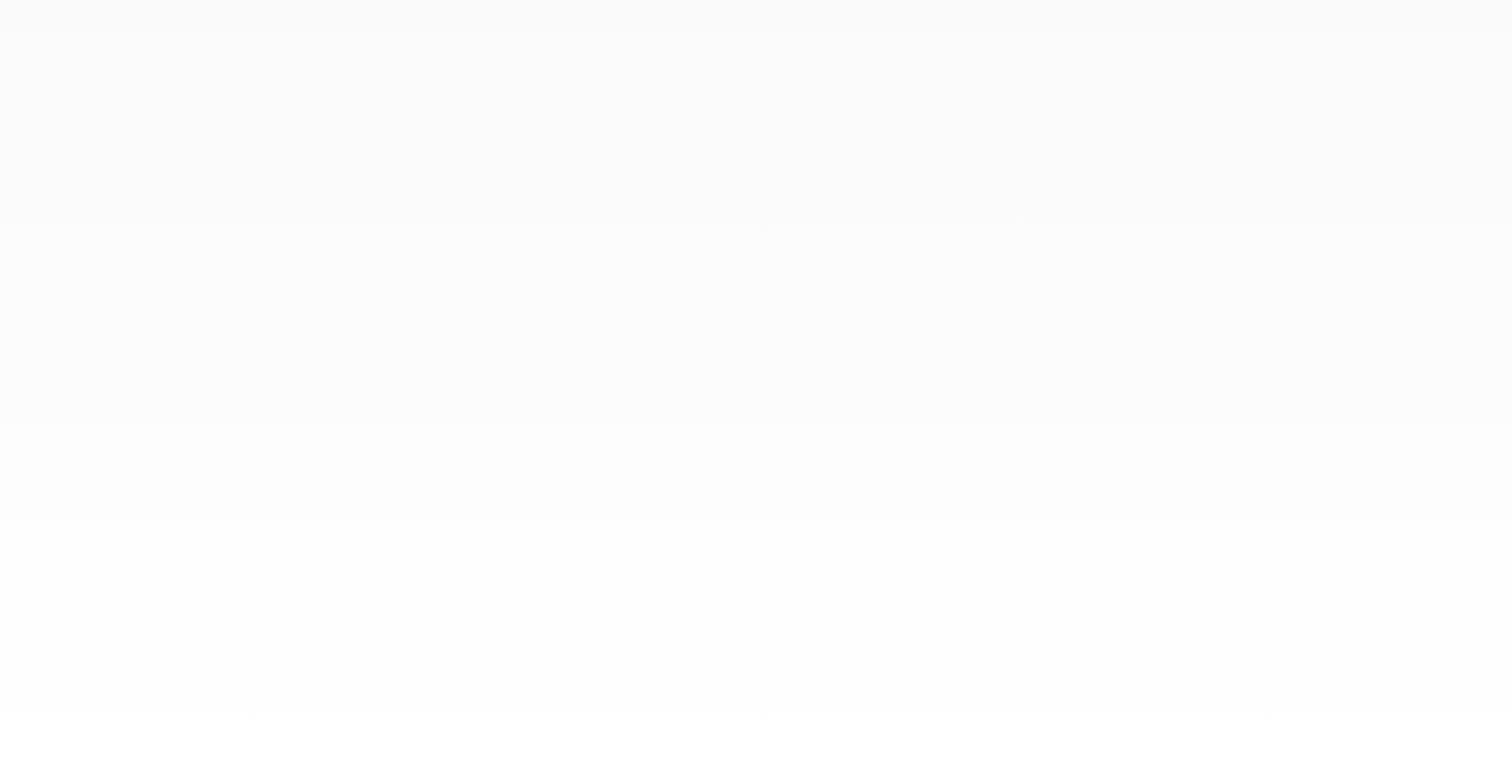 scroll, scrollTop: 0, scrollLeft: 0, axis: both 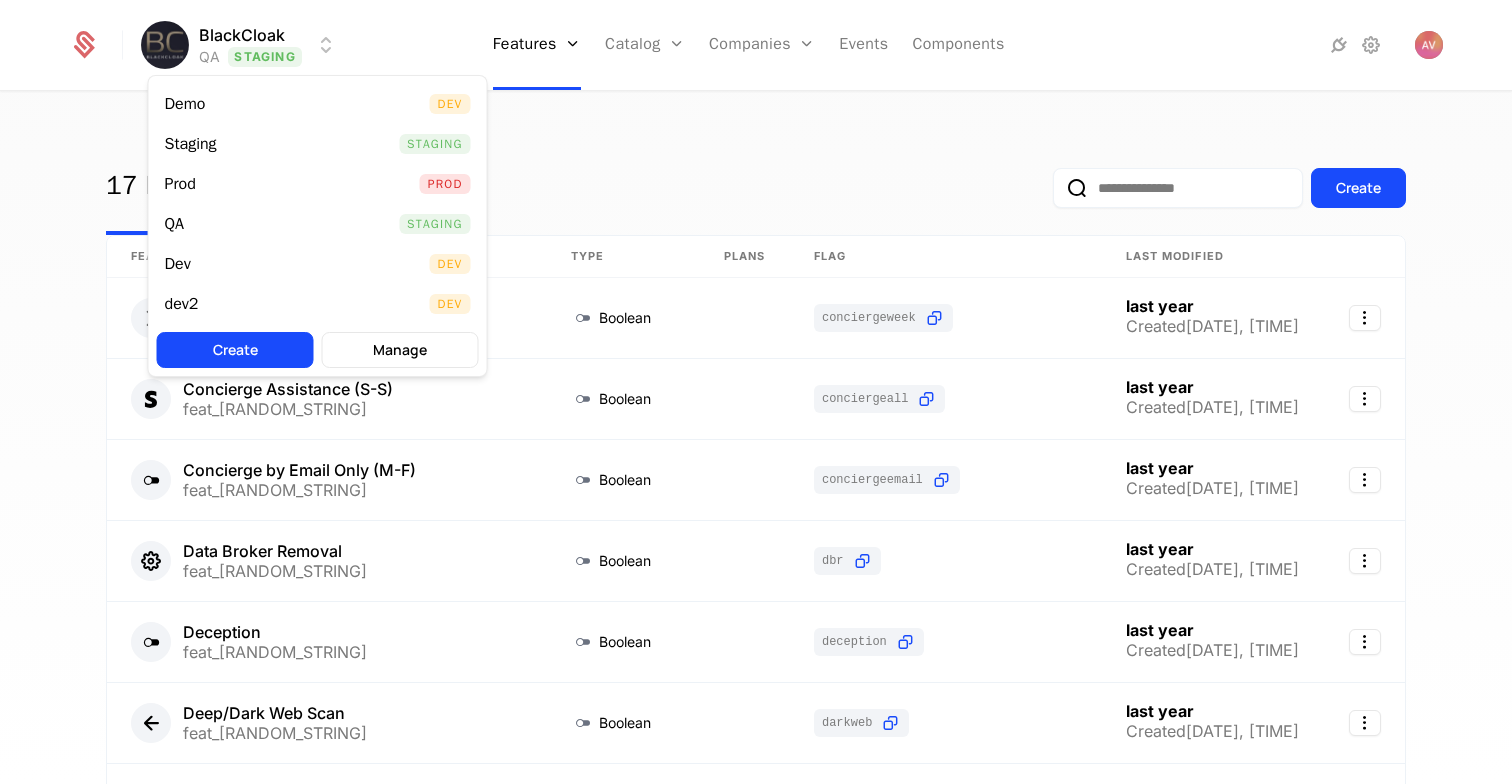 click on "BlackCloak QA Staging Features Features Flags Catalog Plans AddOns Configuration Companies Companies Users Events Components 17 Features 33 Flags Create Feature Type Plans Flag Last Modified Concierge Assistance (M-F) feat_PSQLDSNChih Boolean conciergeweek last year Created [DATE], [TIME] Concierge Assistance (S-S) feat_UgQAkAGRRCn Boolean conciergeall last year Created [DATE], [TIME] Concierge by Email Only (M-F) feat_XN4DRhfrW7g Boolean conciergeemail last year Created [DATE], [TIME] Data Broker Removal feat_AUKTVMGiAiW Boolean dbr last year Created [DATE], [TIME] Deception feat_fEhBJSVG2HD Boolean deception last year Created [DATE], [TIME] Deep/Dark Web Scan feat_KE7zTfTgVJu Boolean darkweb last year Created [DATE], [TIME] Device Protection & Monitoring - Computers feat_BaqvgqjP8LT Boolean antimalwareprotectioncomputers last year Created [DATE], [TIME] Device Protection & Monitoring - Mobile feat_3uGwkiH7Ufm Boolean antimalwareprotectionmobile last year Created Boolean" at bounding box center (756, 392) 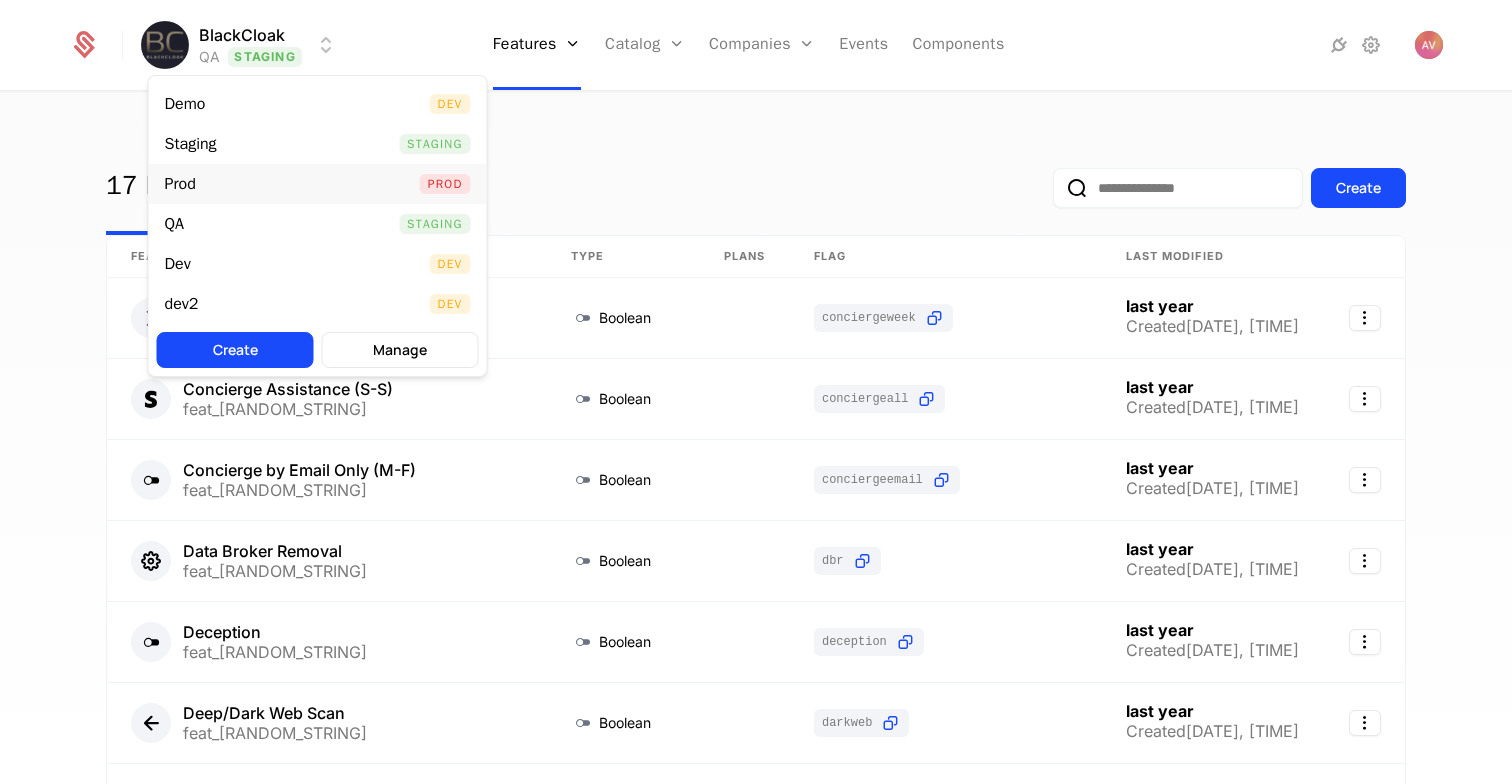 click on "Prod Prod" at bounding box center [318, 184] 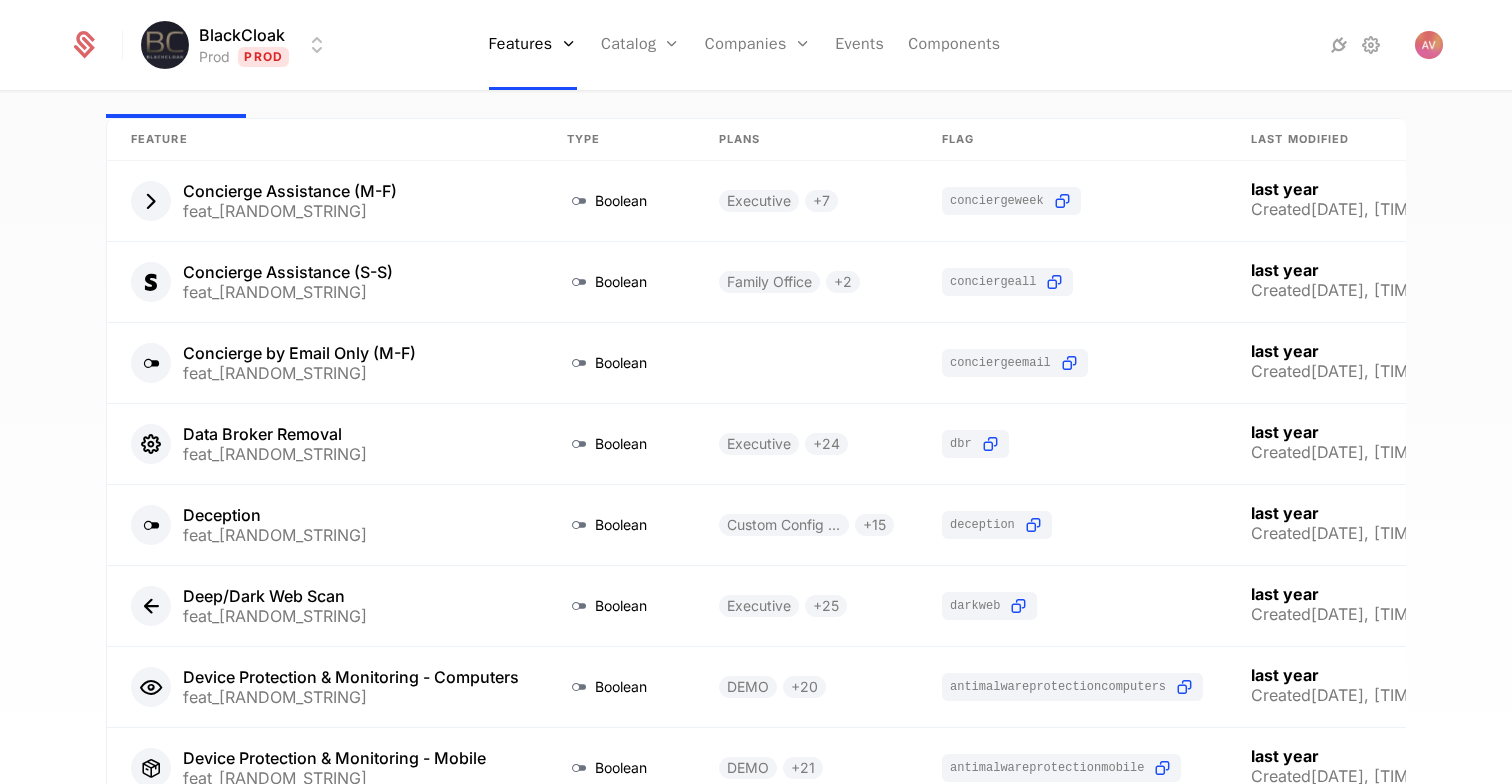 scroll, scrollTop: 472, scrollLeft: 0, axis: vertical 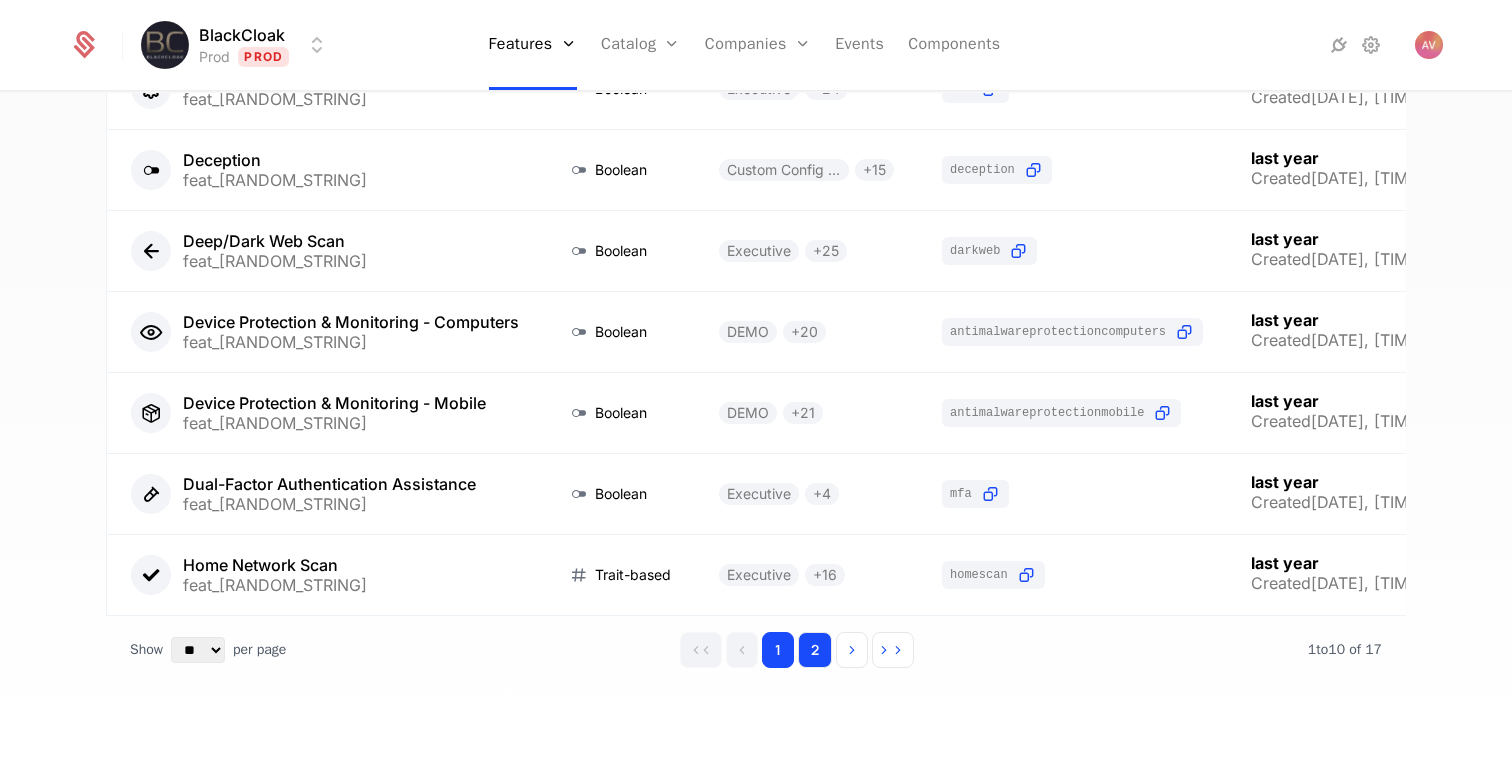 click on "2" at bounding box center (815, 650) 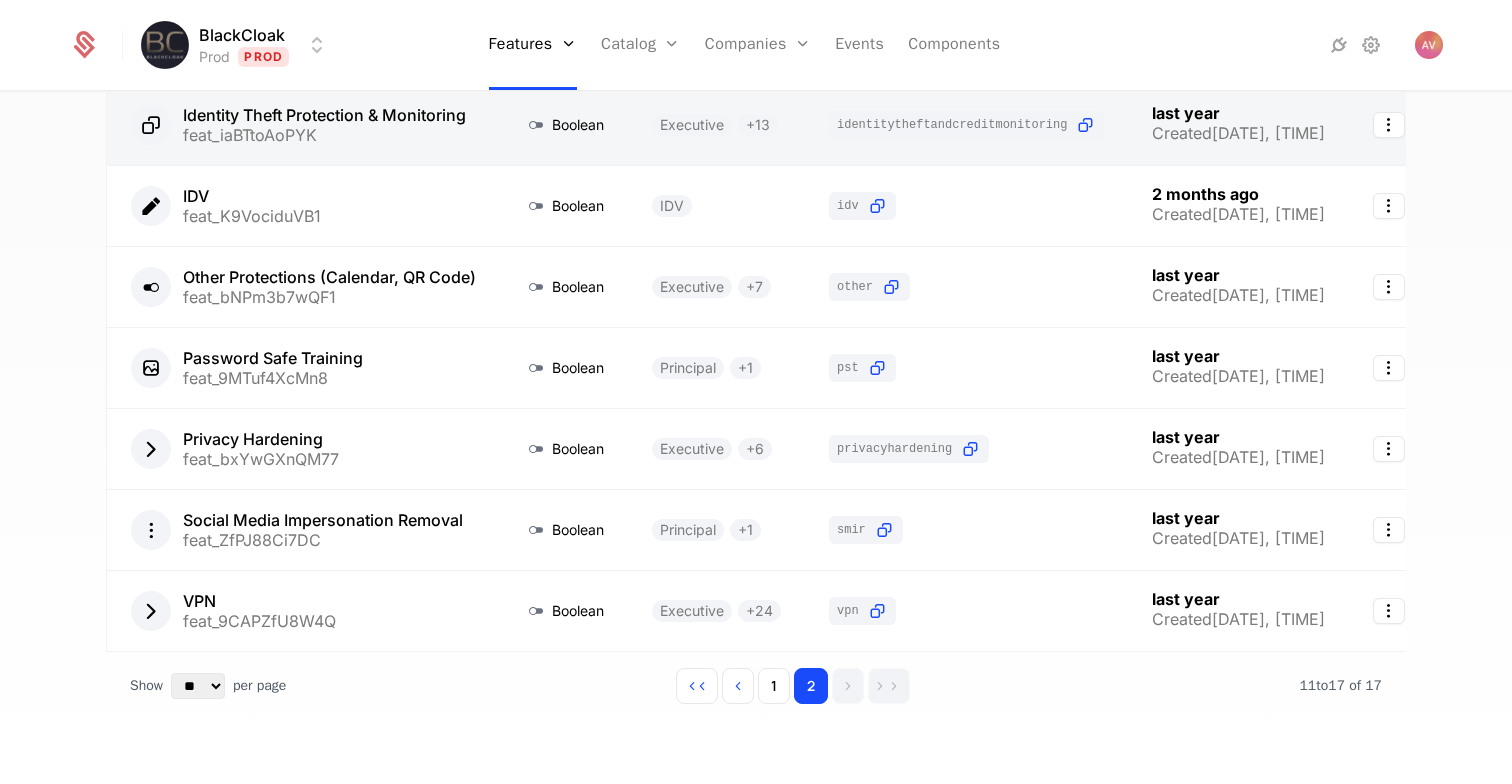 scroll, scrollTop: 0, scrollLeft: 0, axis: both 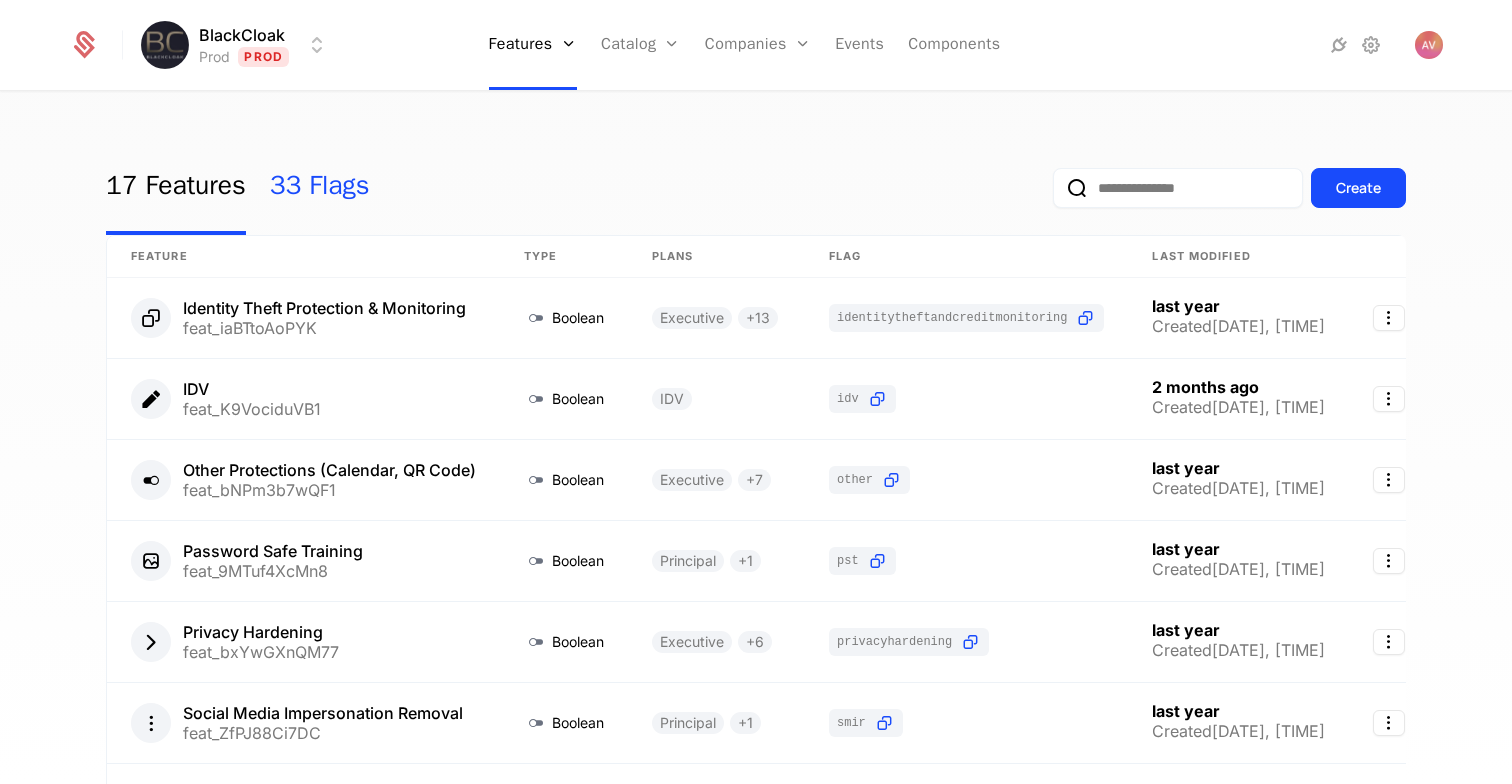 click on "33 Flags" at bounding box center (320, 188) 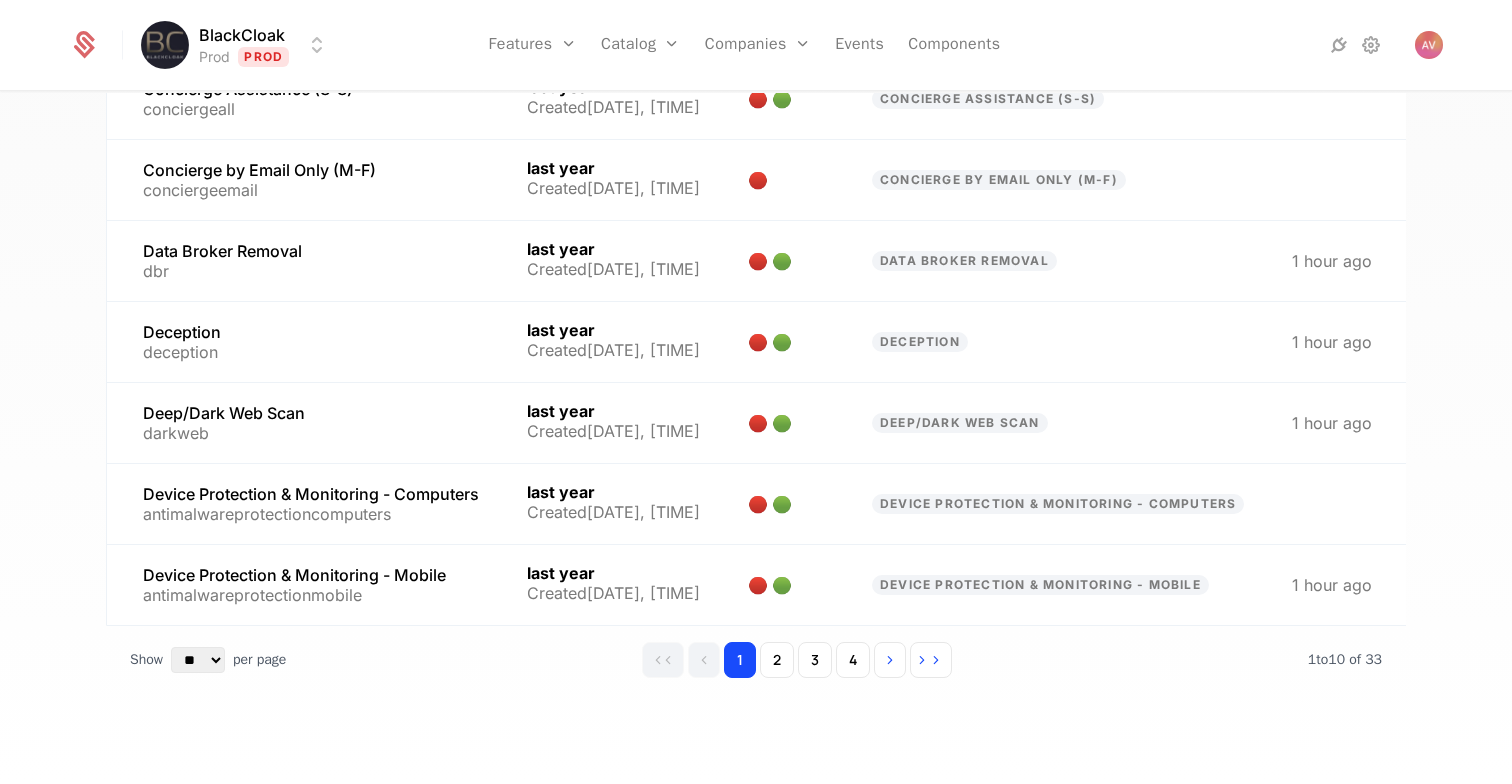 scroll, scrollTop: 488, scrollLeft: 0, axis: vertical 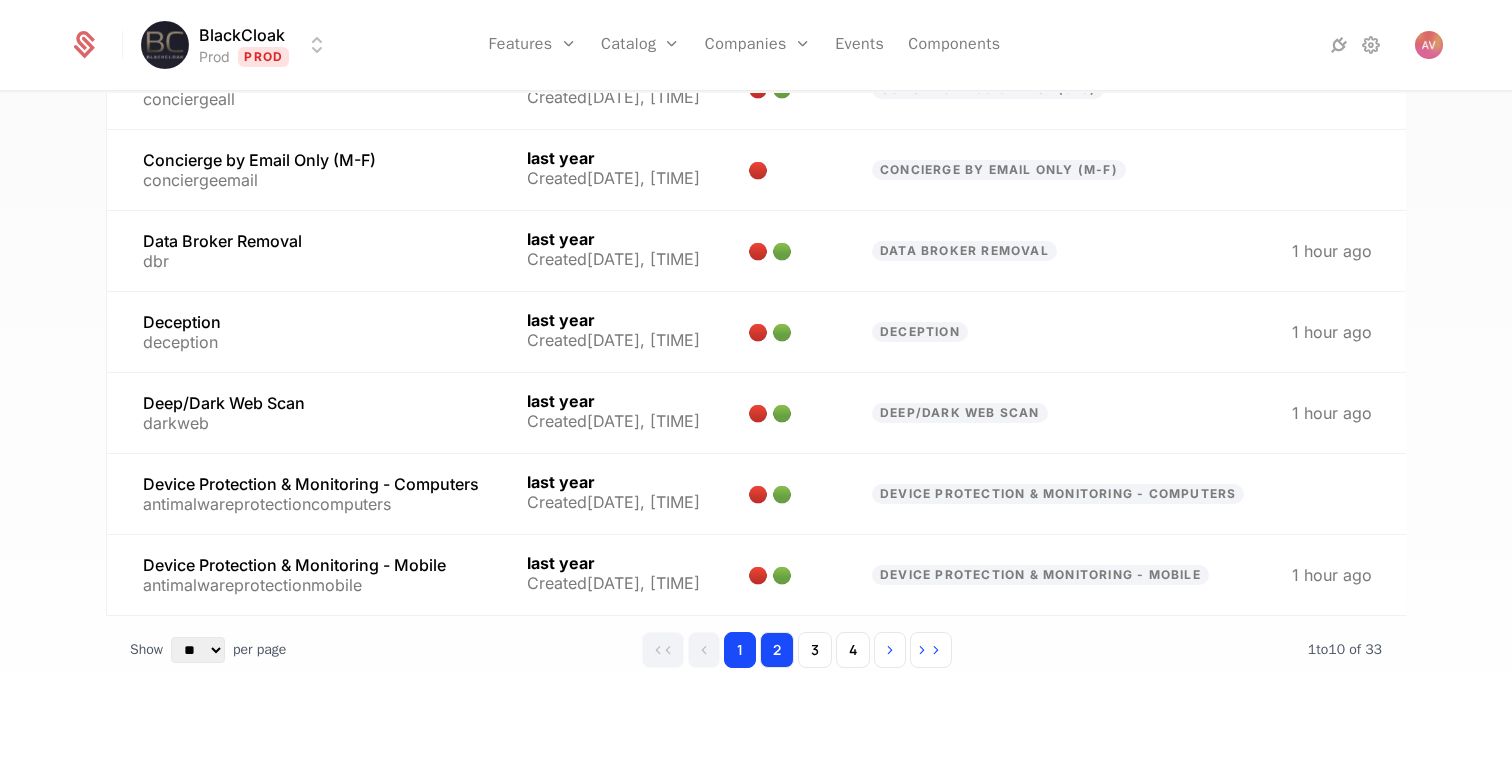 click on "2" at bounding box center [777, 650] 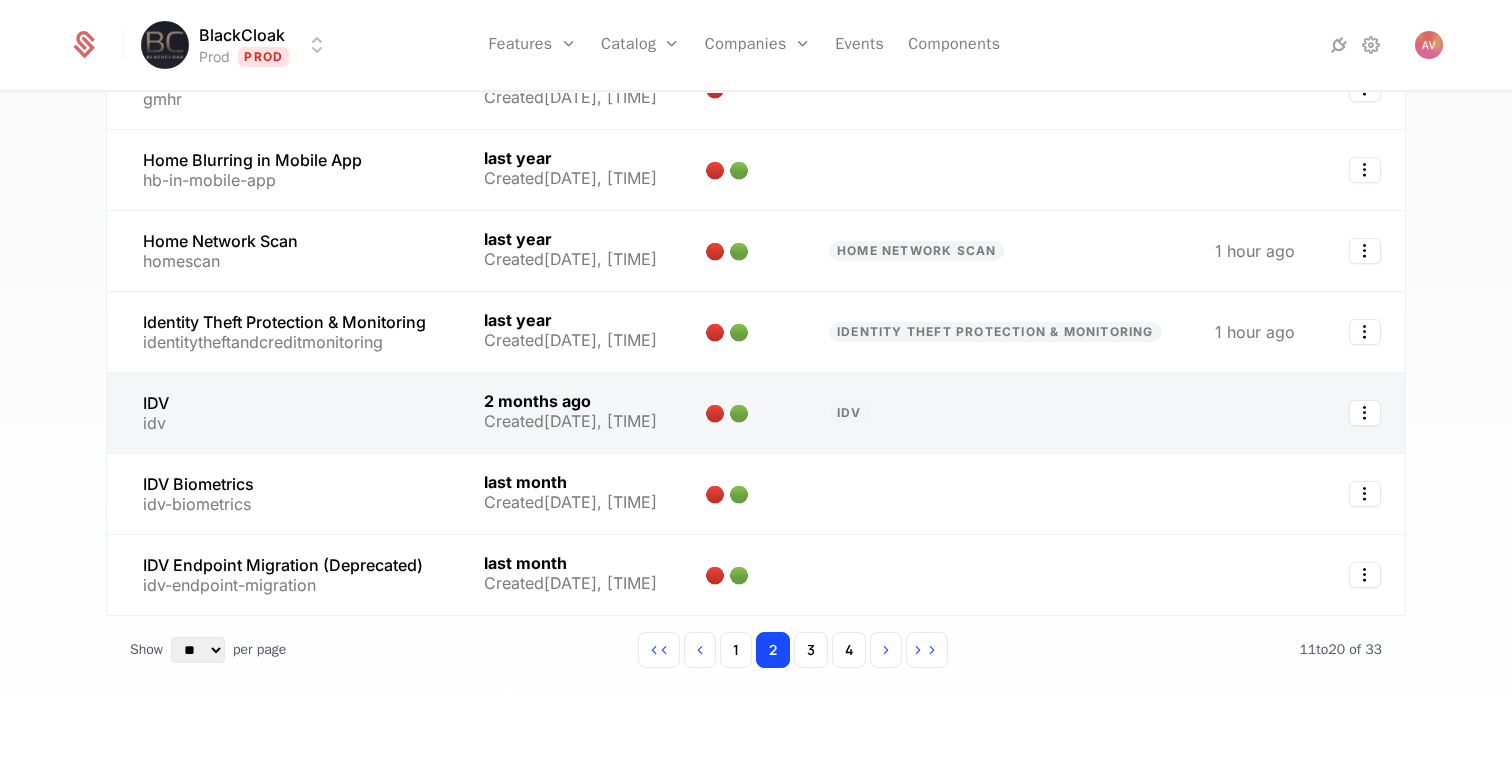 click at bounding box center [283, 413] 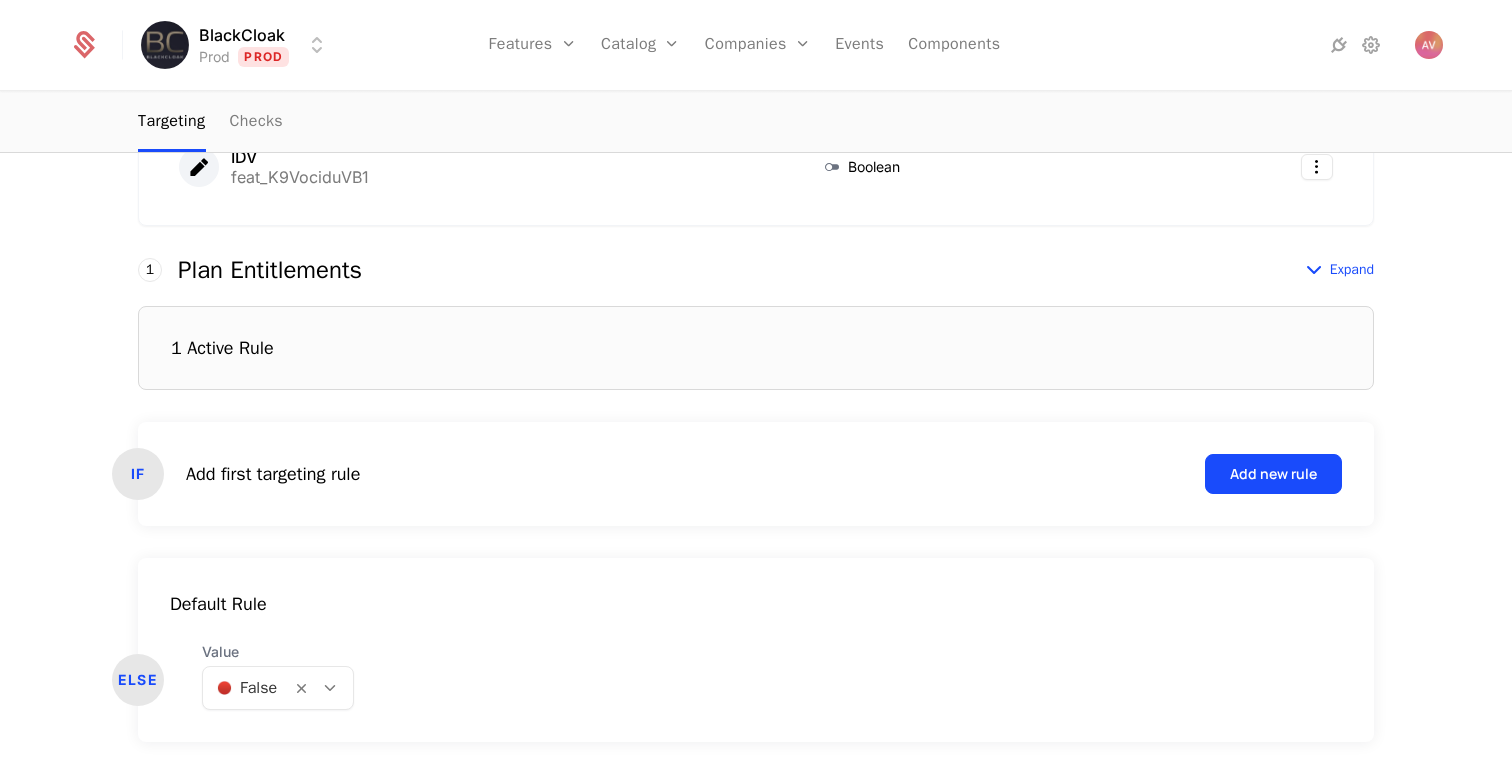 scroll, scrollTop: 470, scrollLeft: 0, axis: vertical 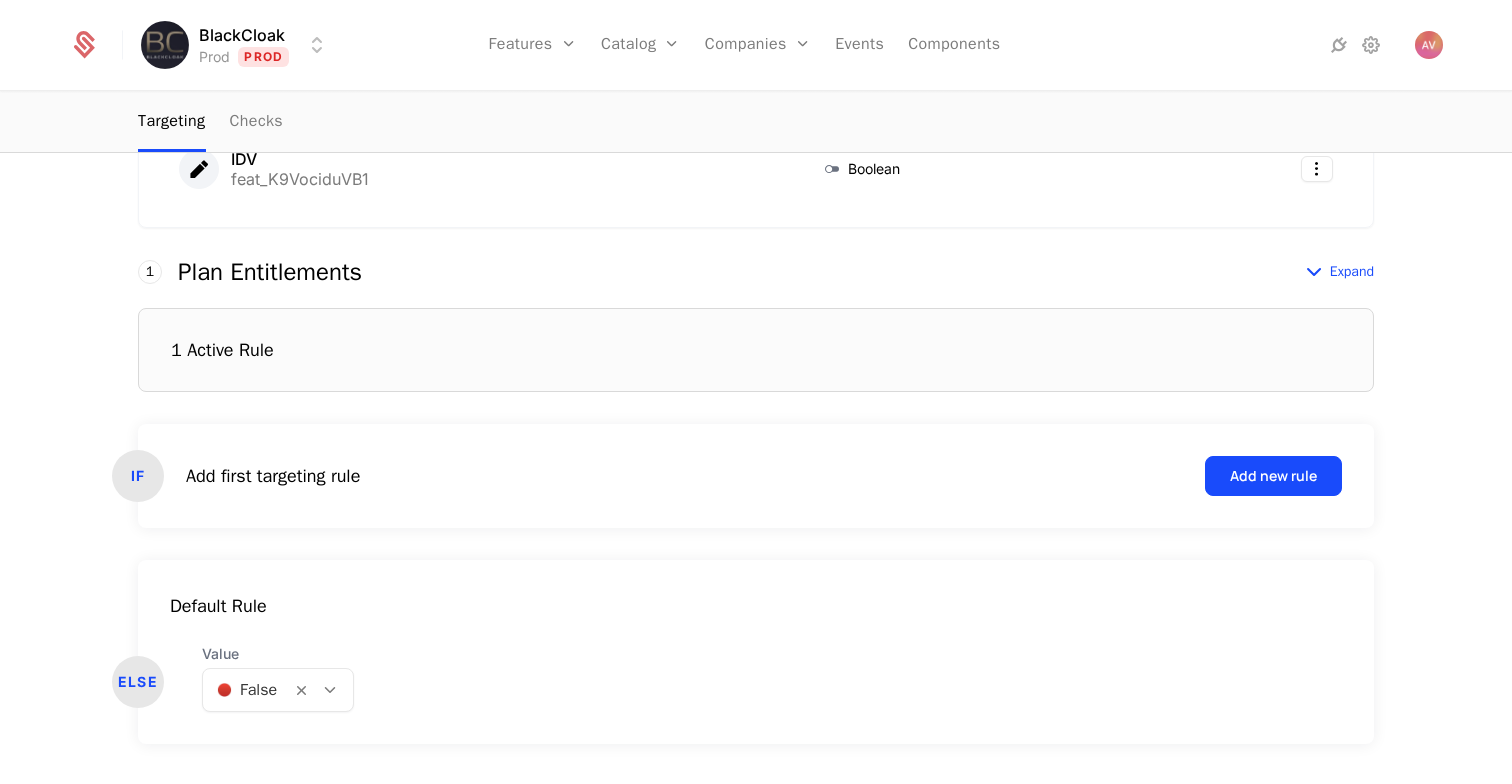 click on "1 Active Rule" at bounding box center [756, 350] 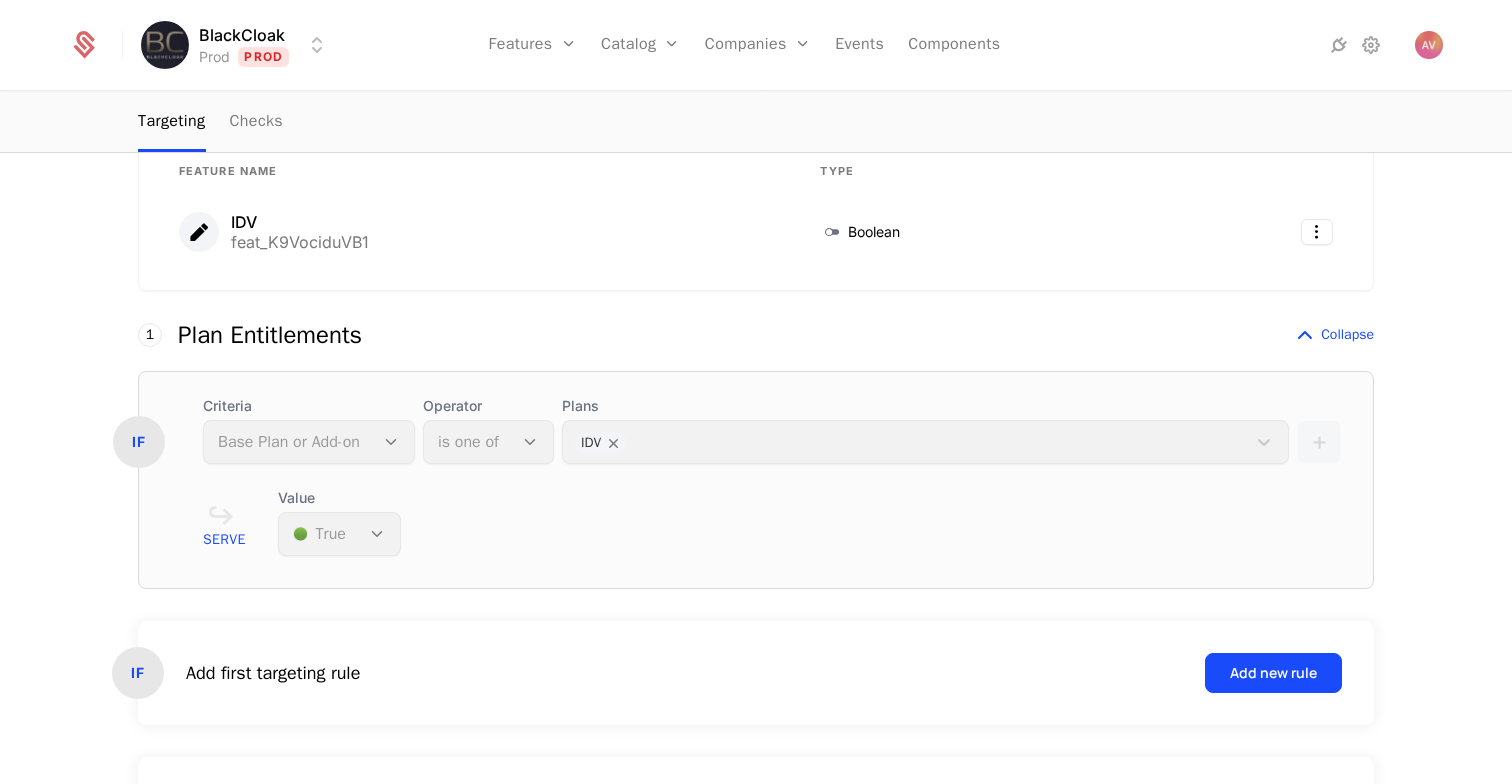 scroll, scrollTop: 0, scrollLeft: 0, axis: both 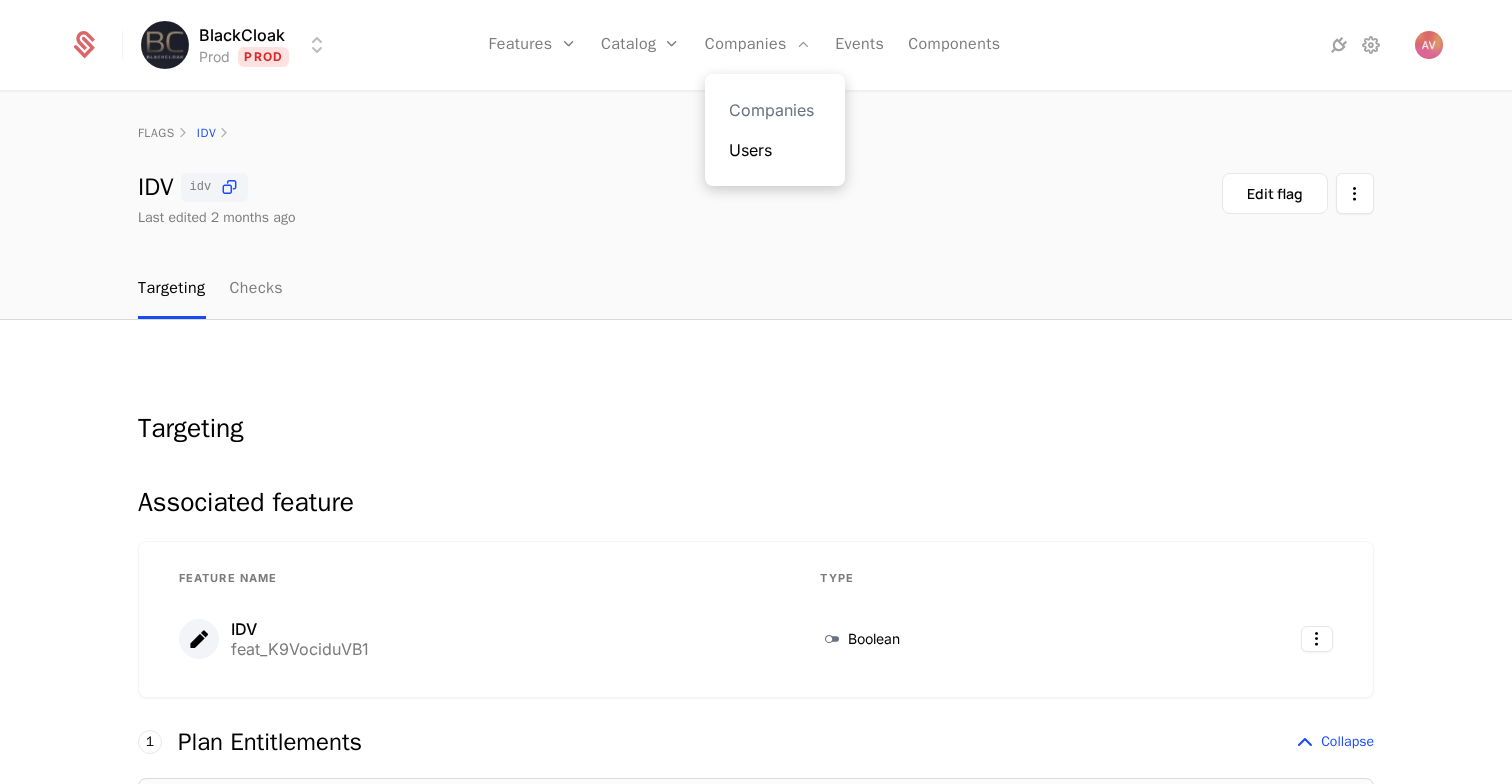 click on "Users" at bounding box center (775, 150) 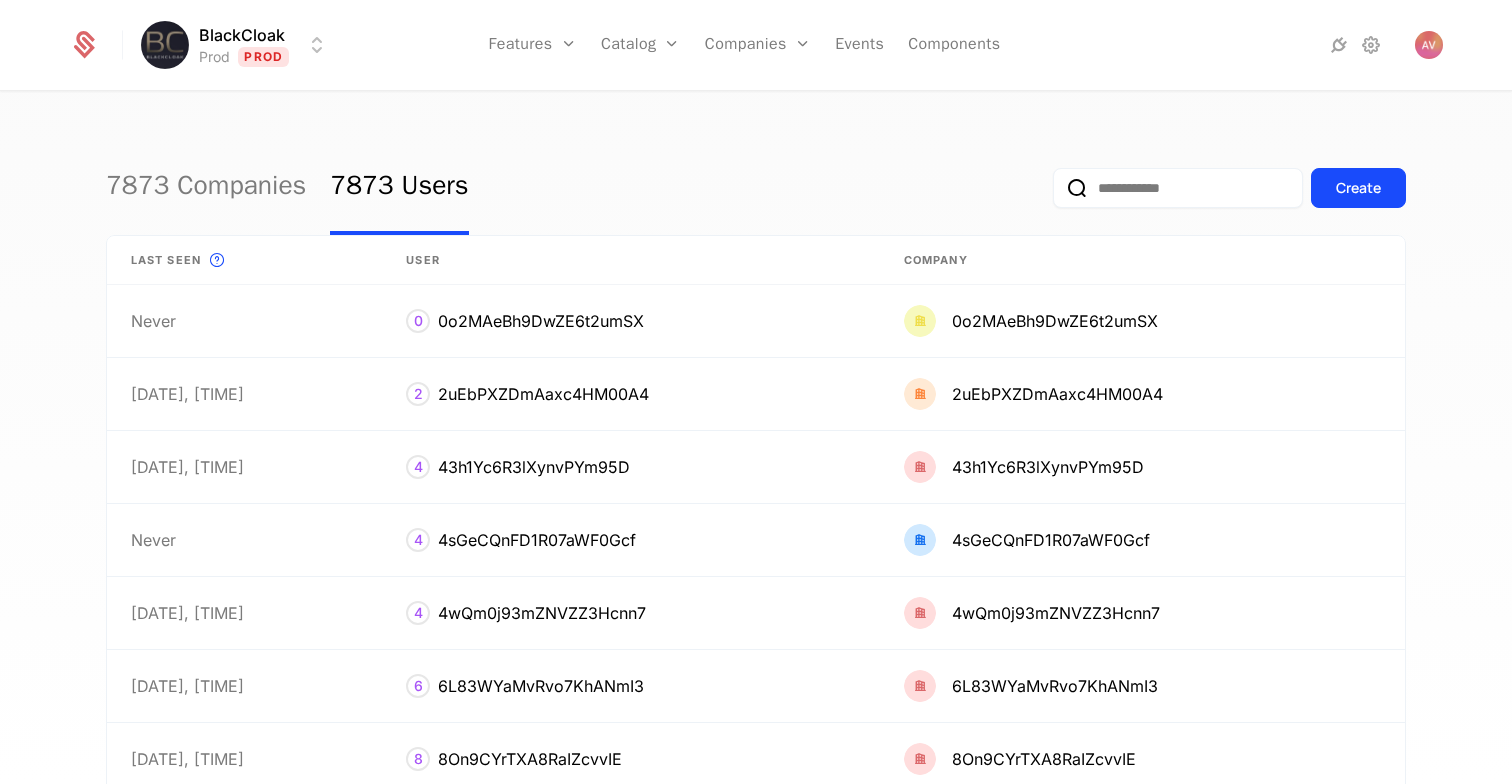 click at bounding box center (1178, 188) 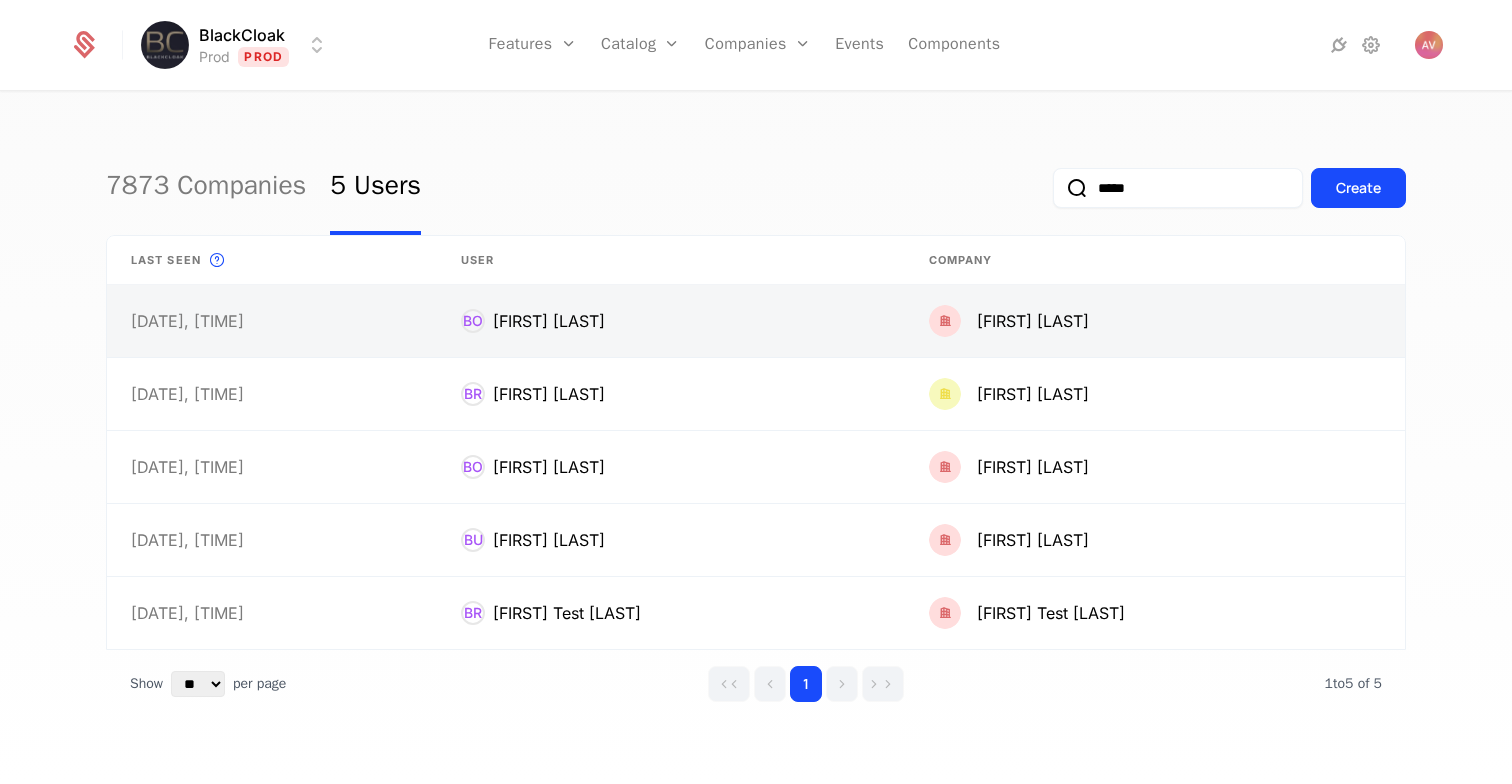 type on "*****" 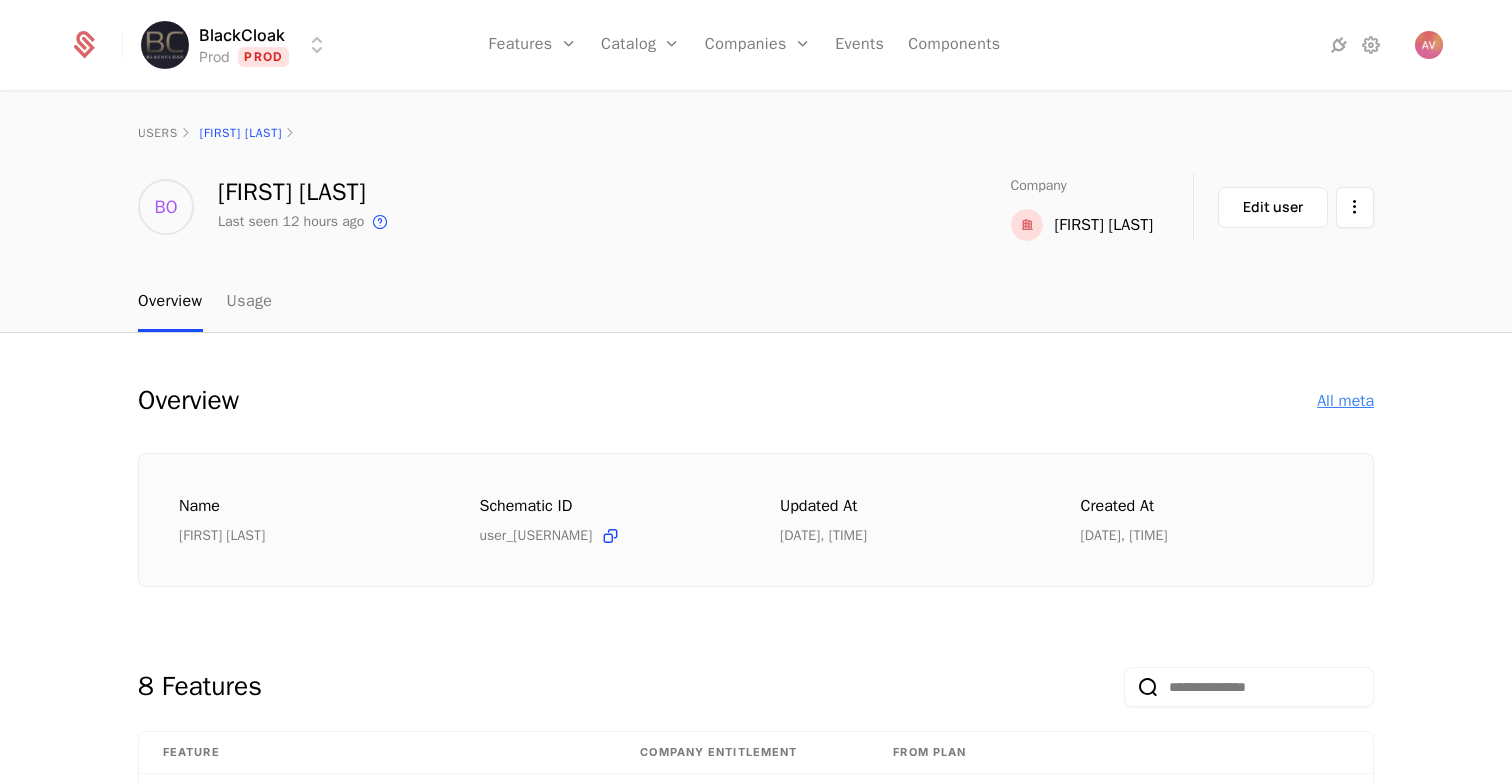 click on "All meta" at bounding box center (1345, 401) 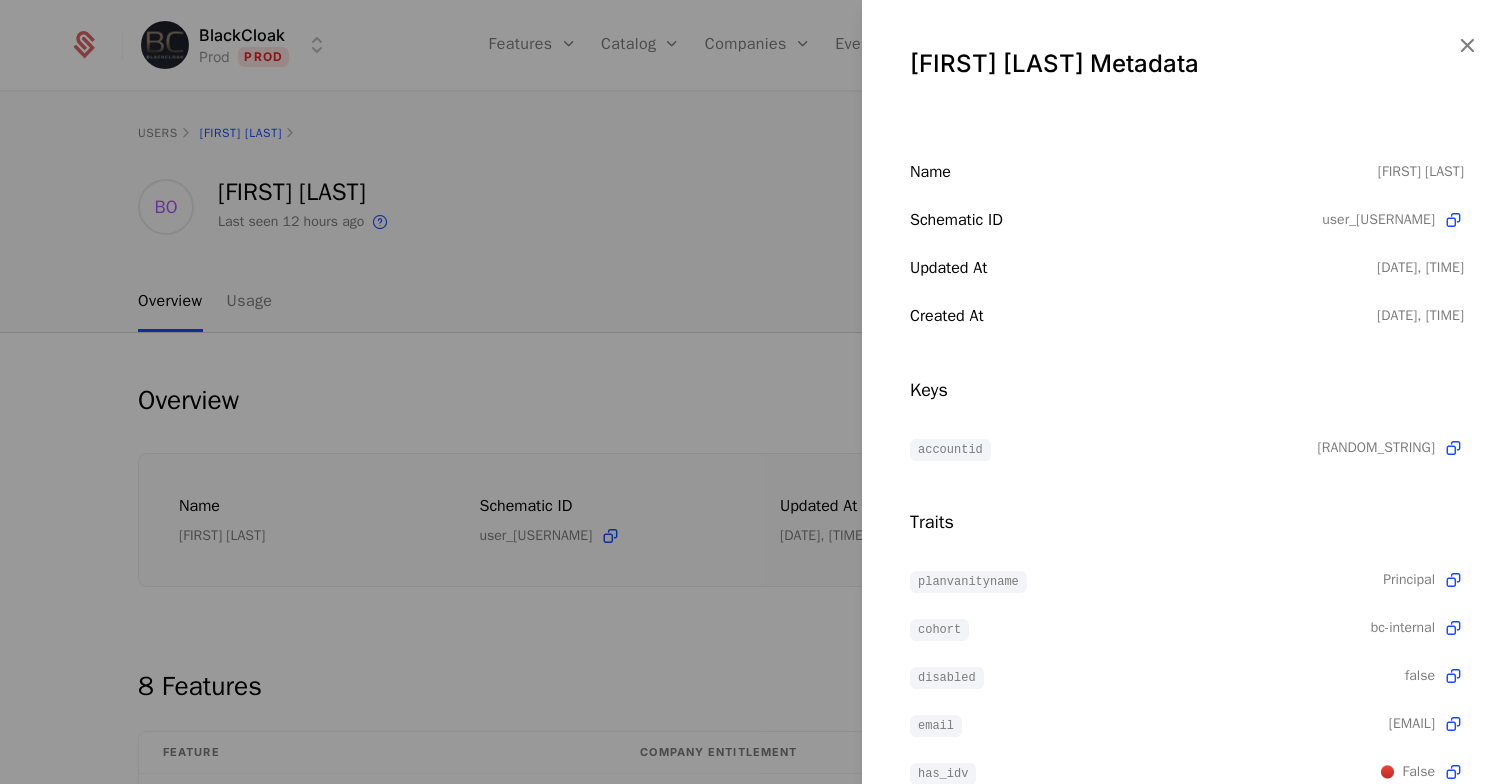 scroll, scrollTop: 144, scrollLeft: 0, axis: vertical 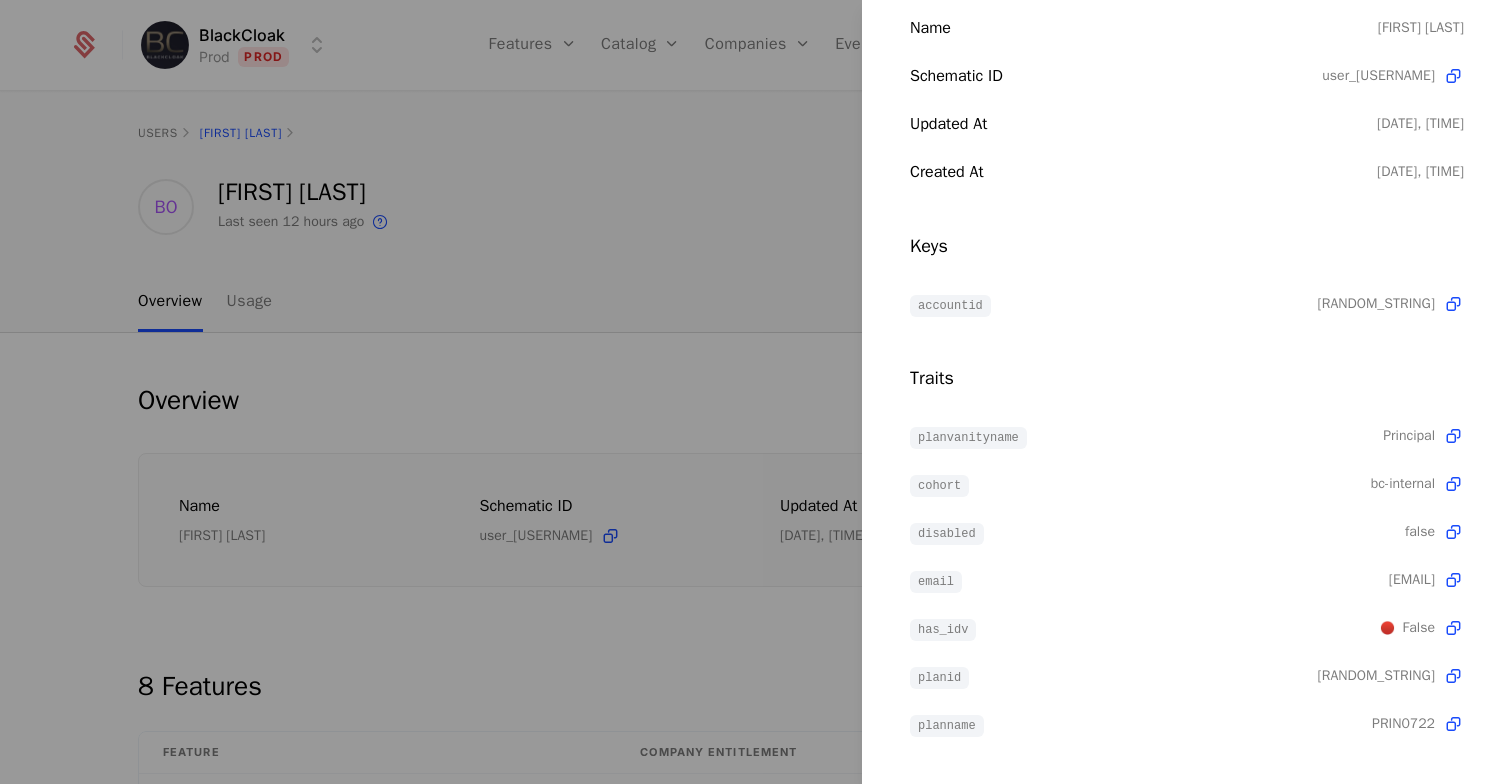 click at bounding box center [756, 392] 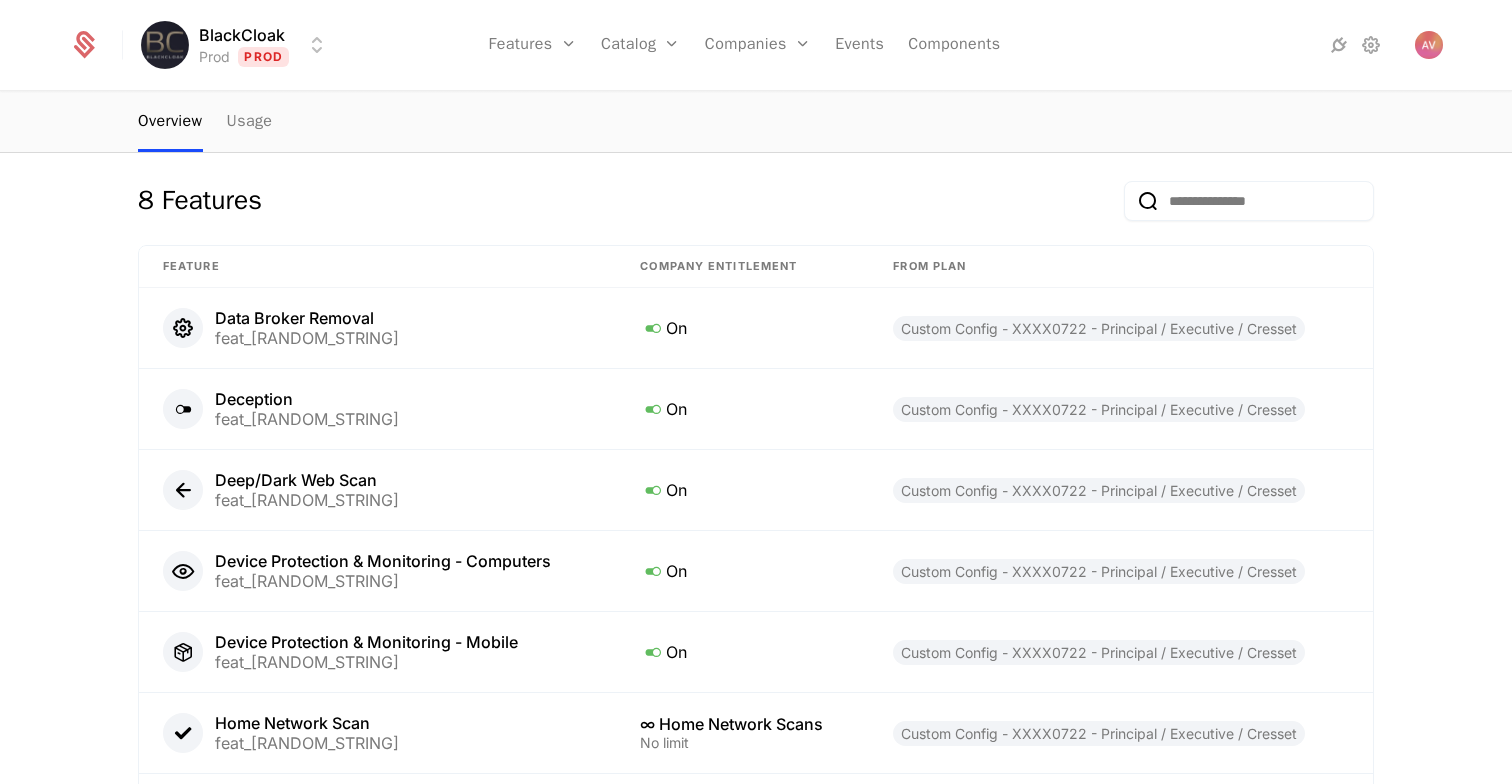 scroll, scrollTop: 0, scrollLeft: 0, axis: both 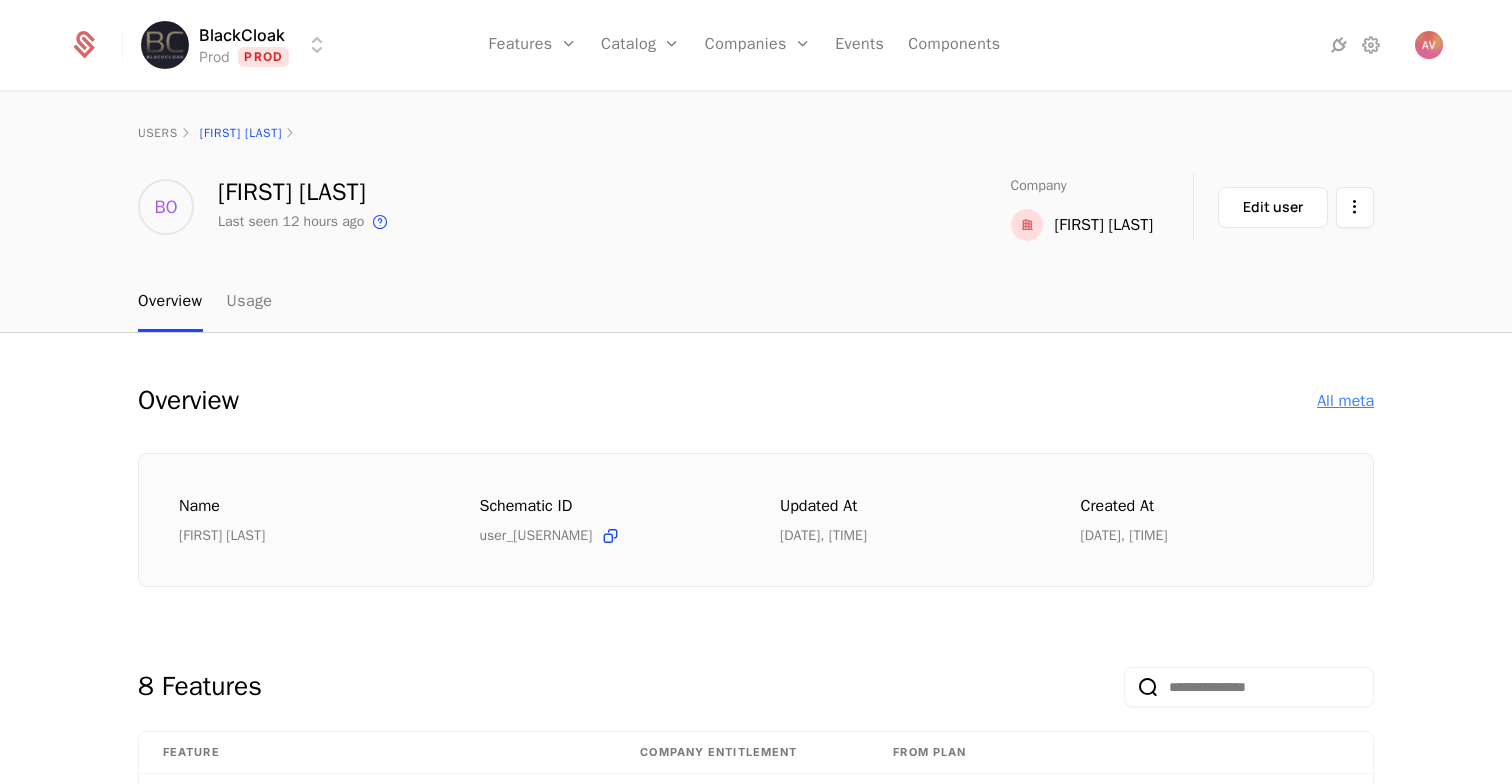 click on "All meta" at bounding box center (1345, 401) 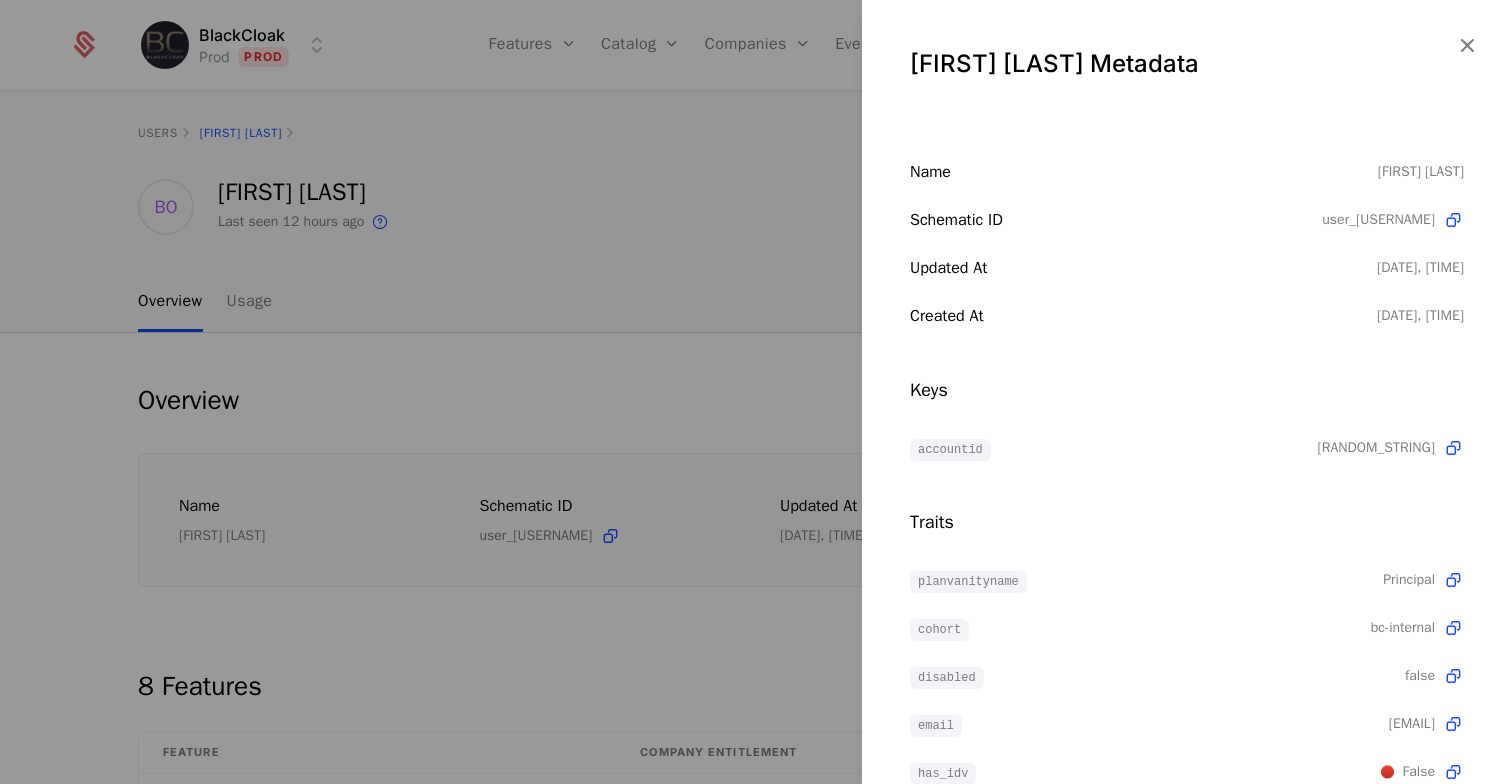 scroll, scrollTop: 144, scrollLeft: 0, axis: vertical 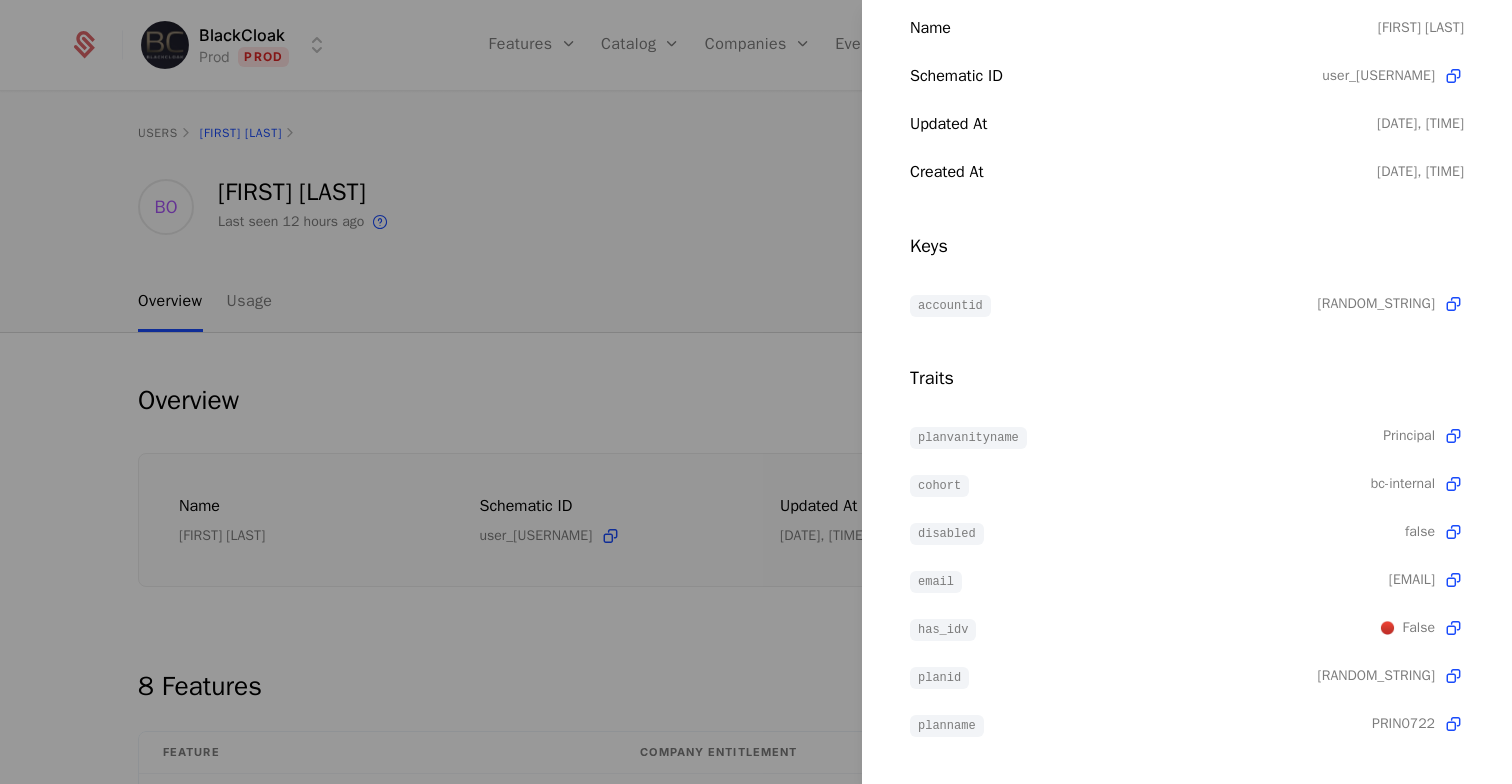 click at bounding box center (756, 392) 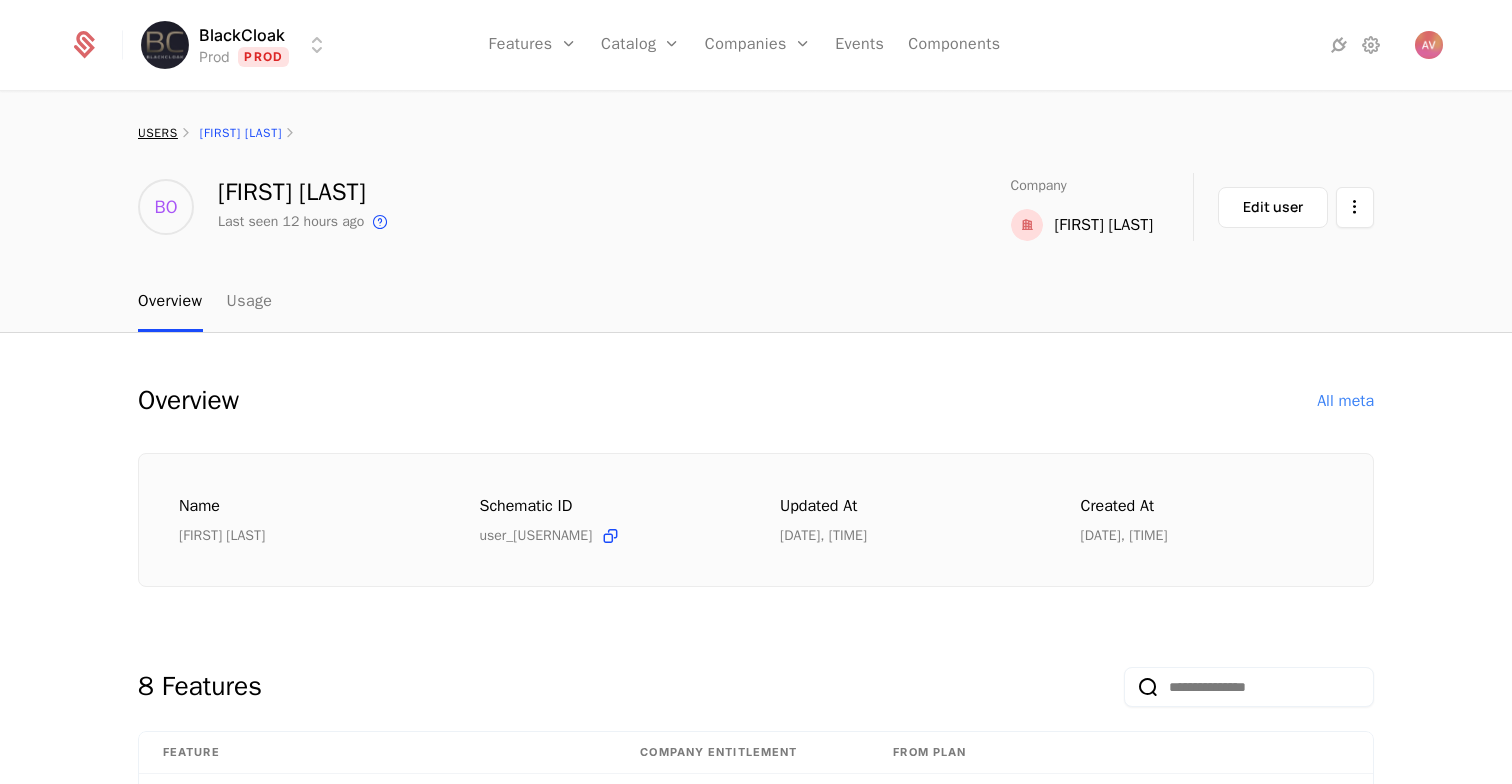 click on "users" at bounding box center (158, 133) 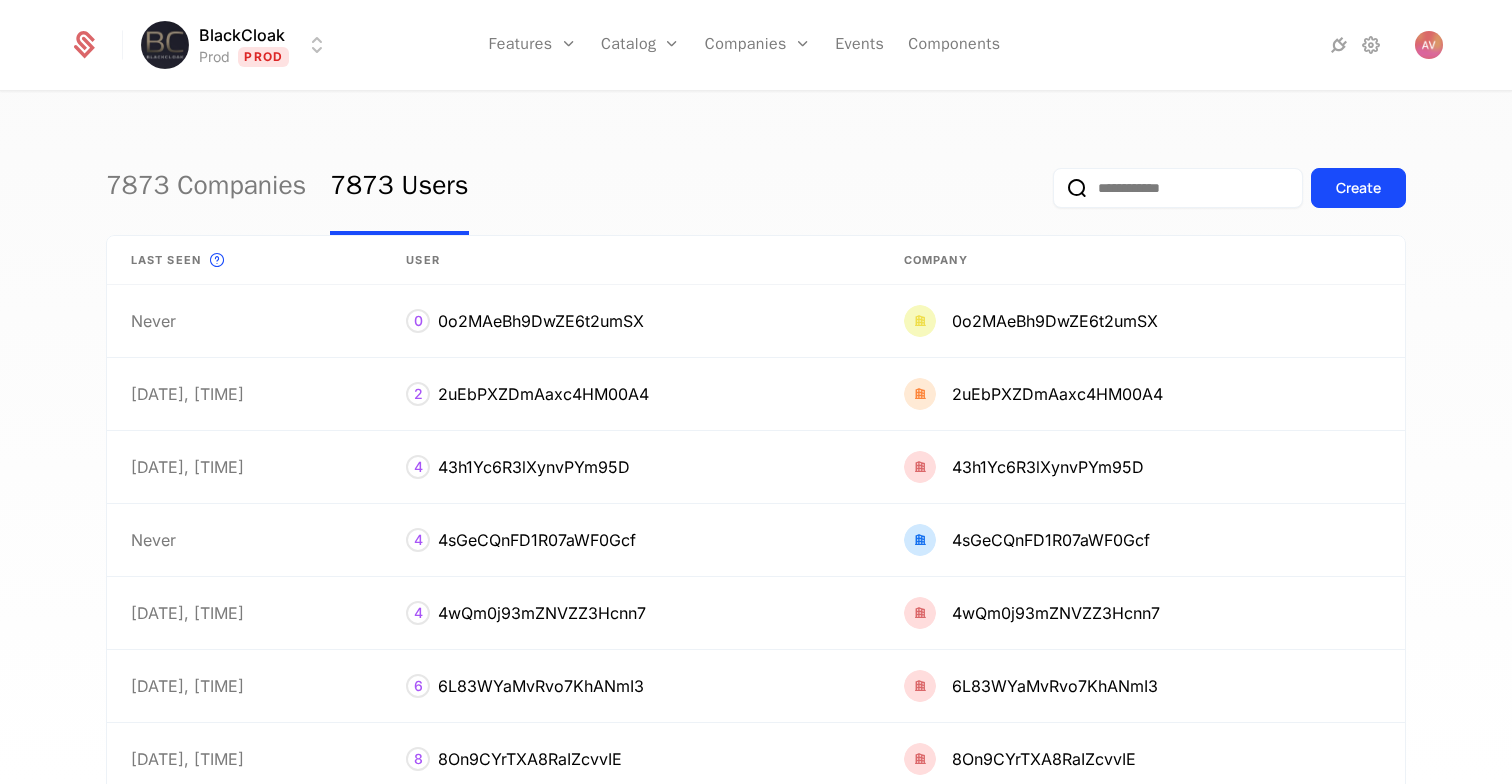 click at bounding box center (1178, 188) 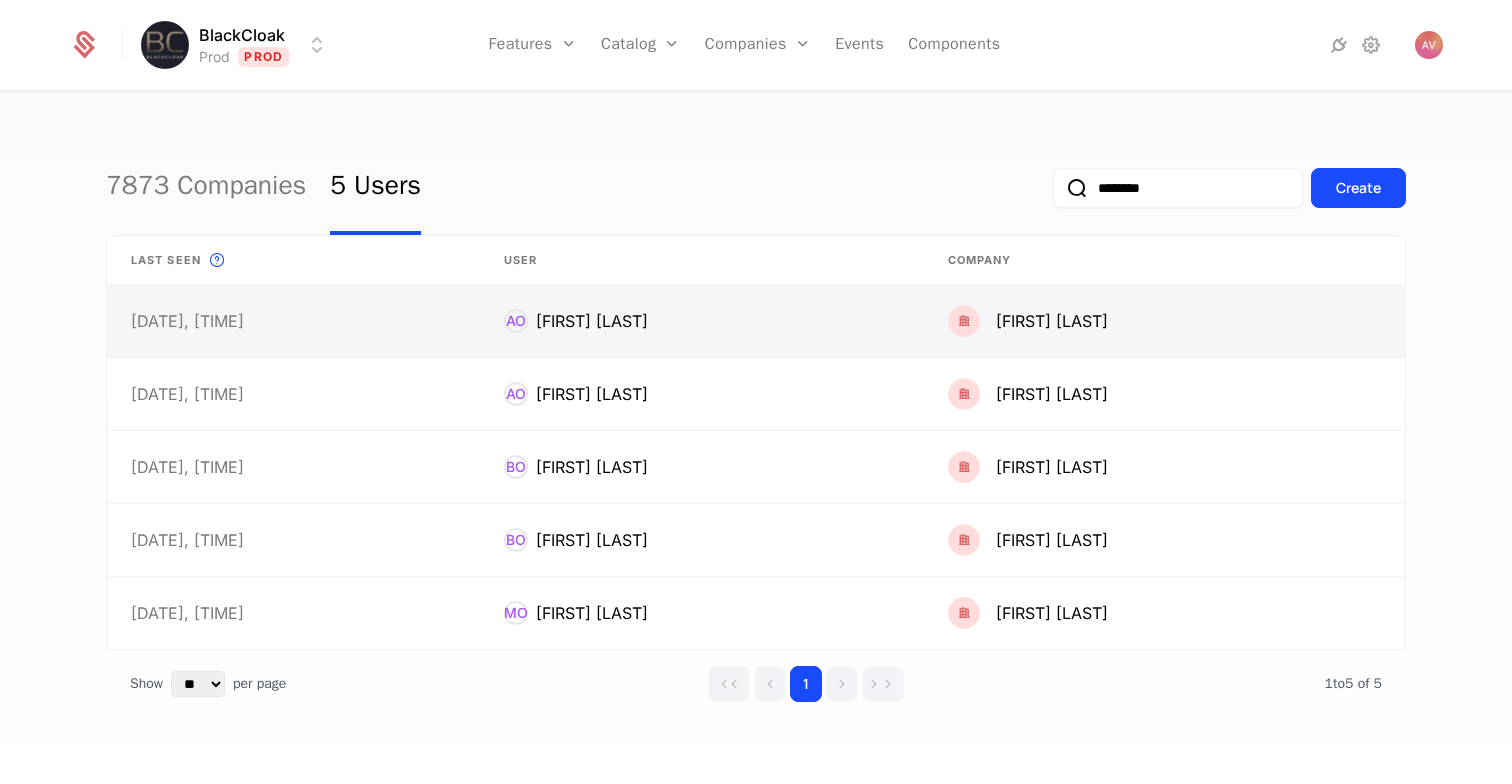 type on "********" 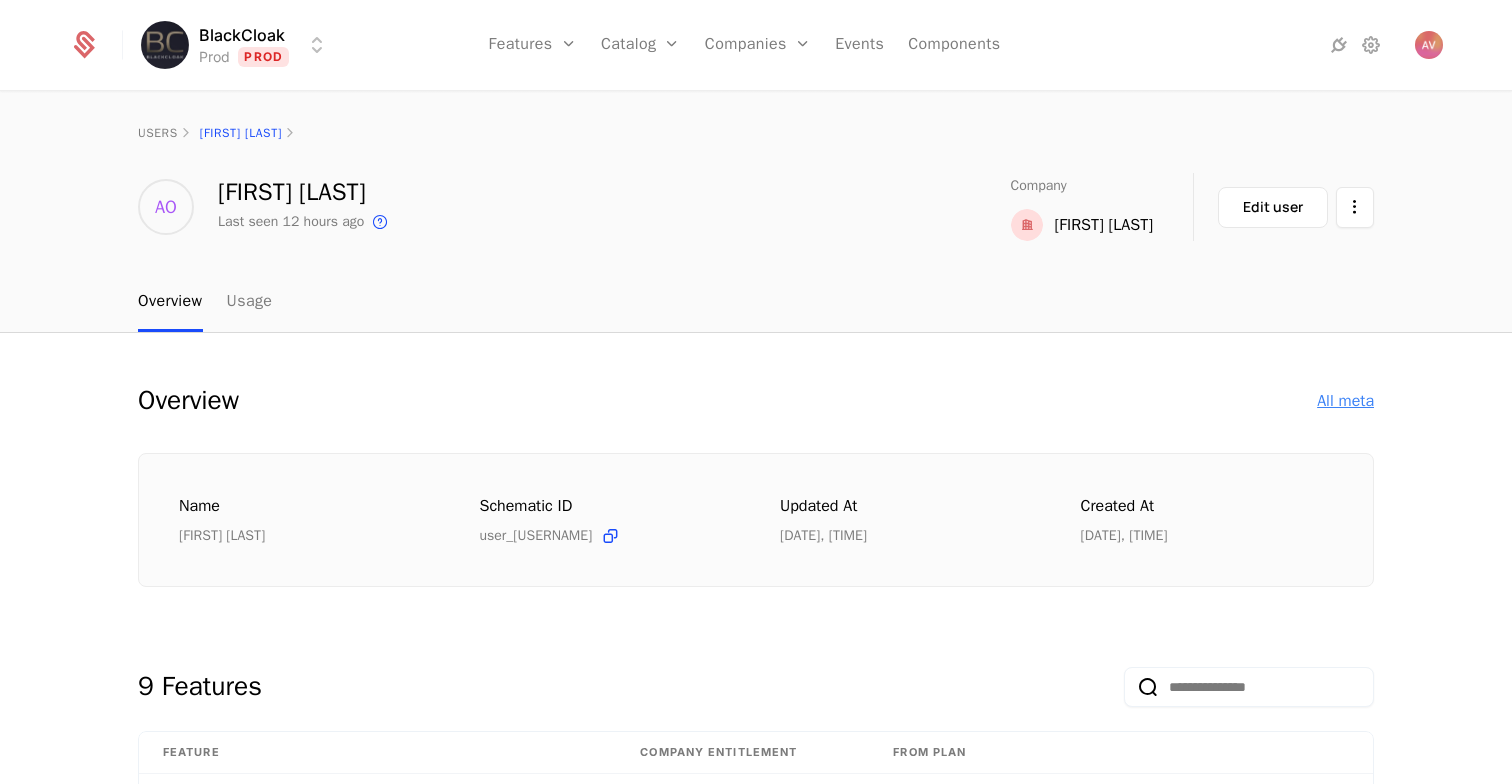 click on "All meta" at bounding box center (1345, 401) 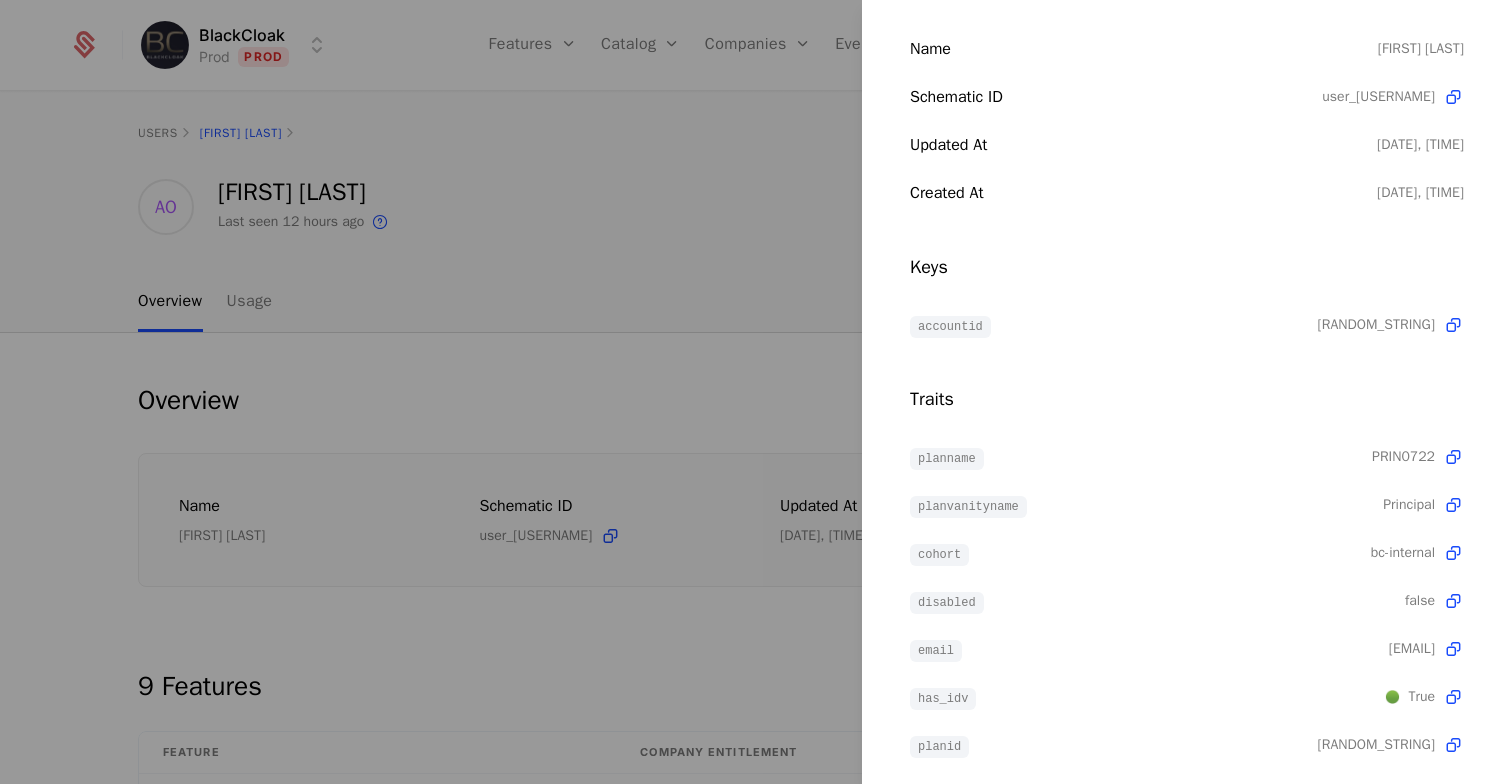 scroll, scrollTop: 144, scrollLeft: 0, axis: vertical 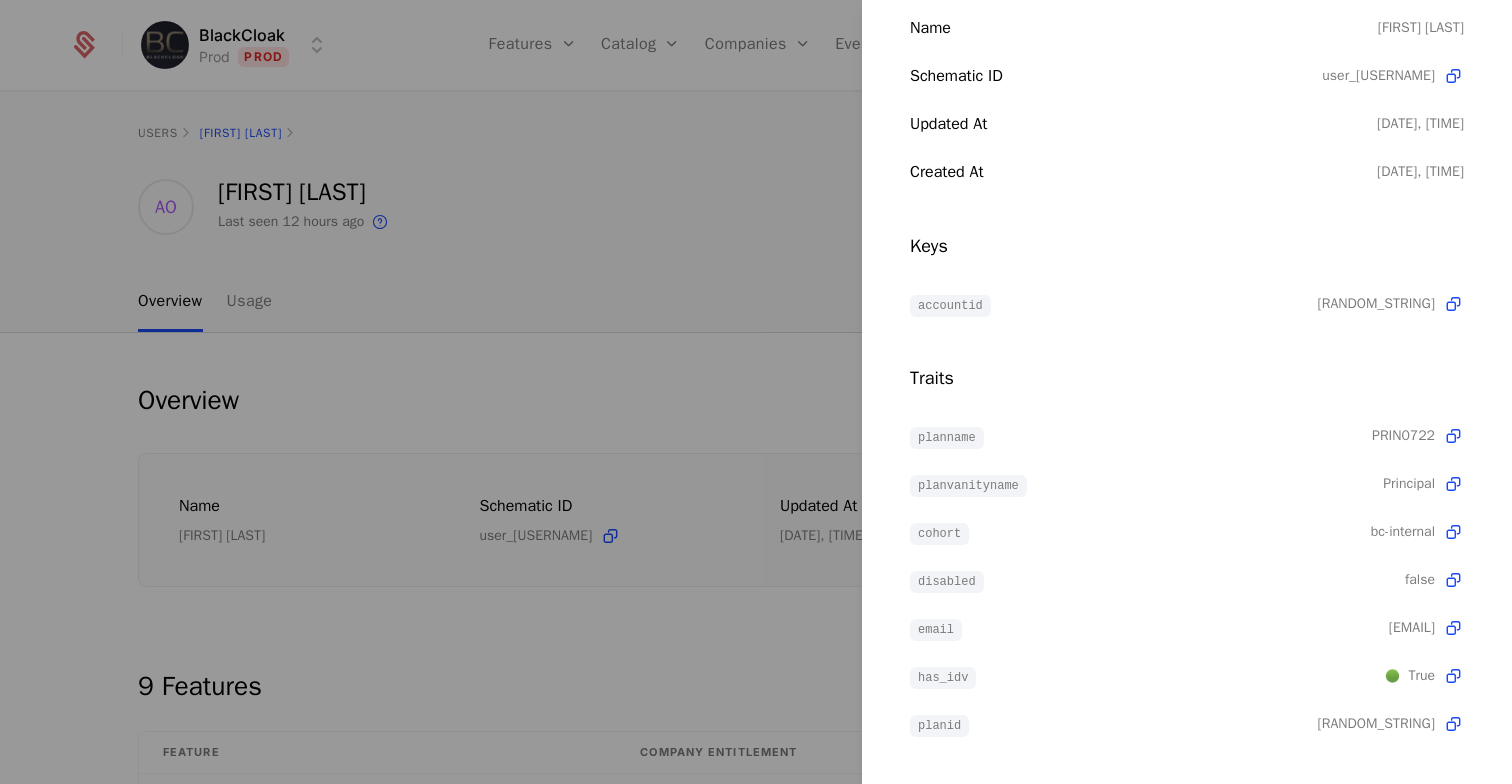 click at bounding box center (756, 392) 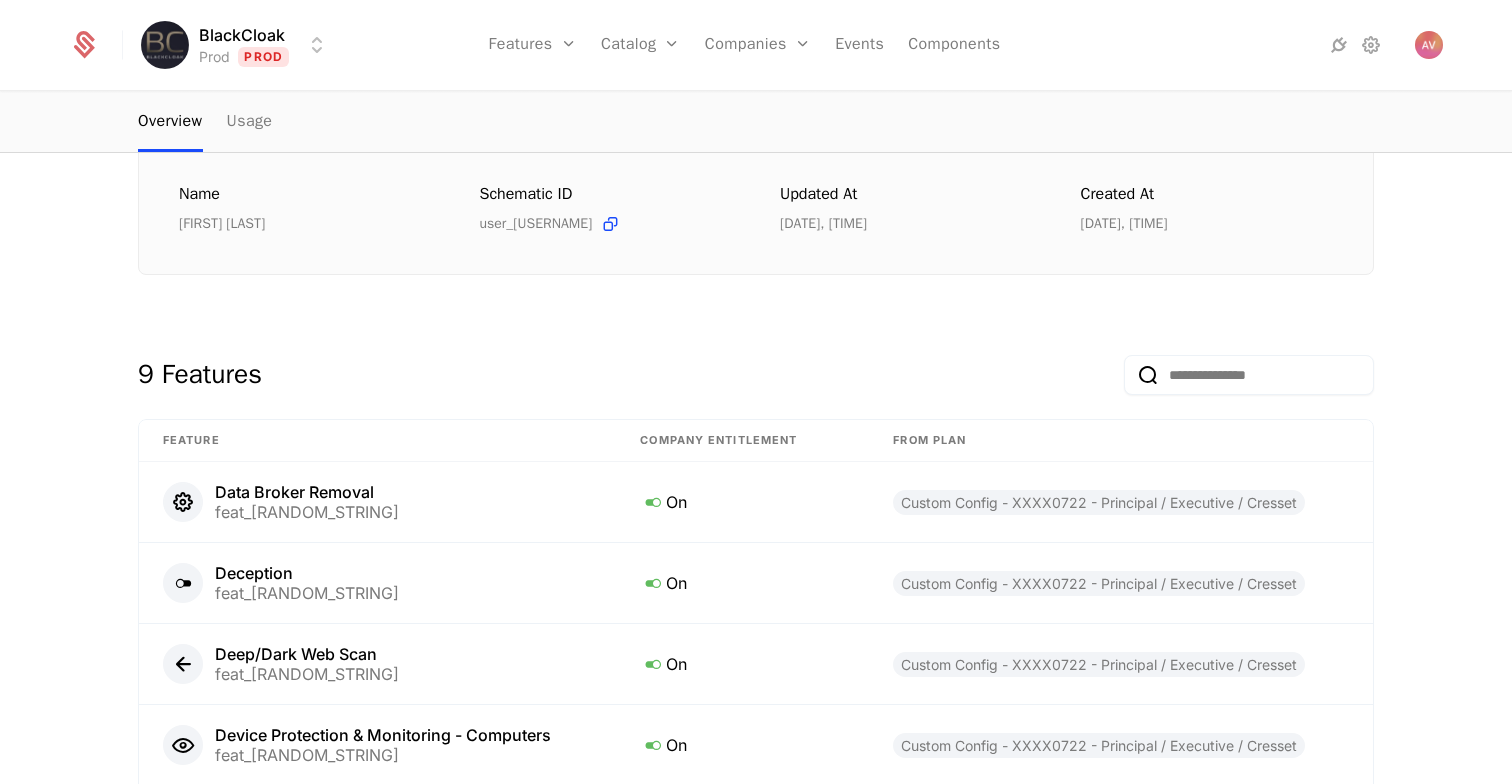 scroll, scrollTop: 0, scrollLeft: 0, axis: both 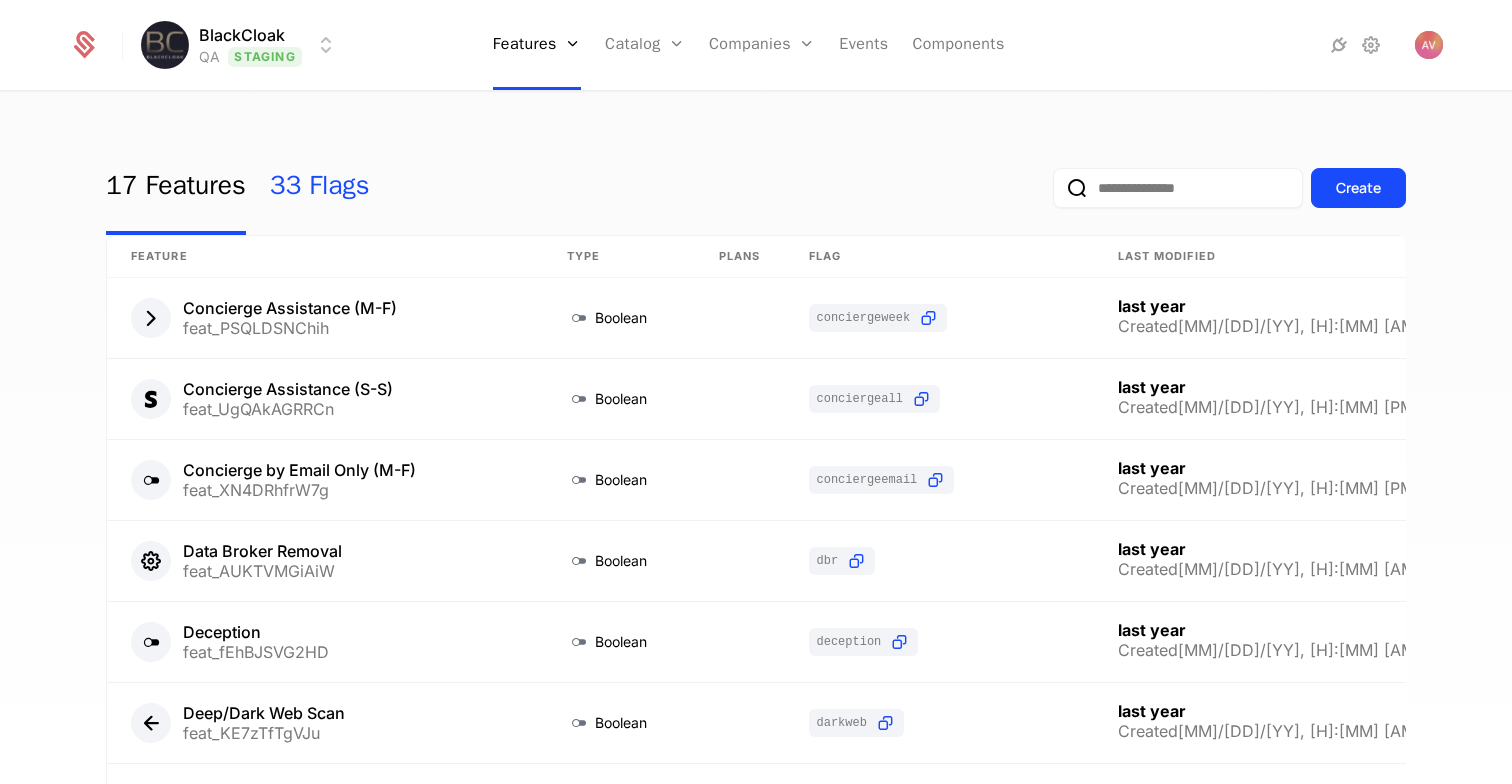 click on "33 Flags" at bounding box center (320, 188) 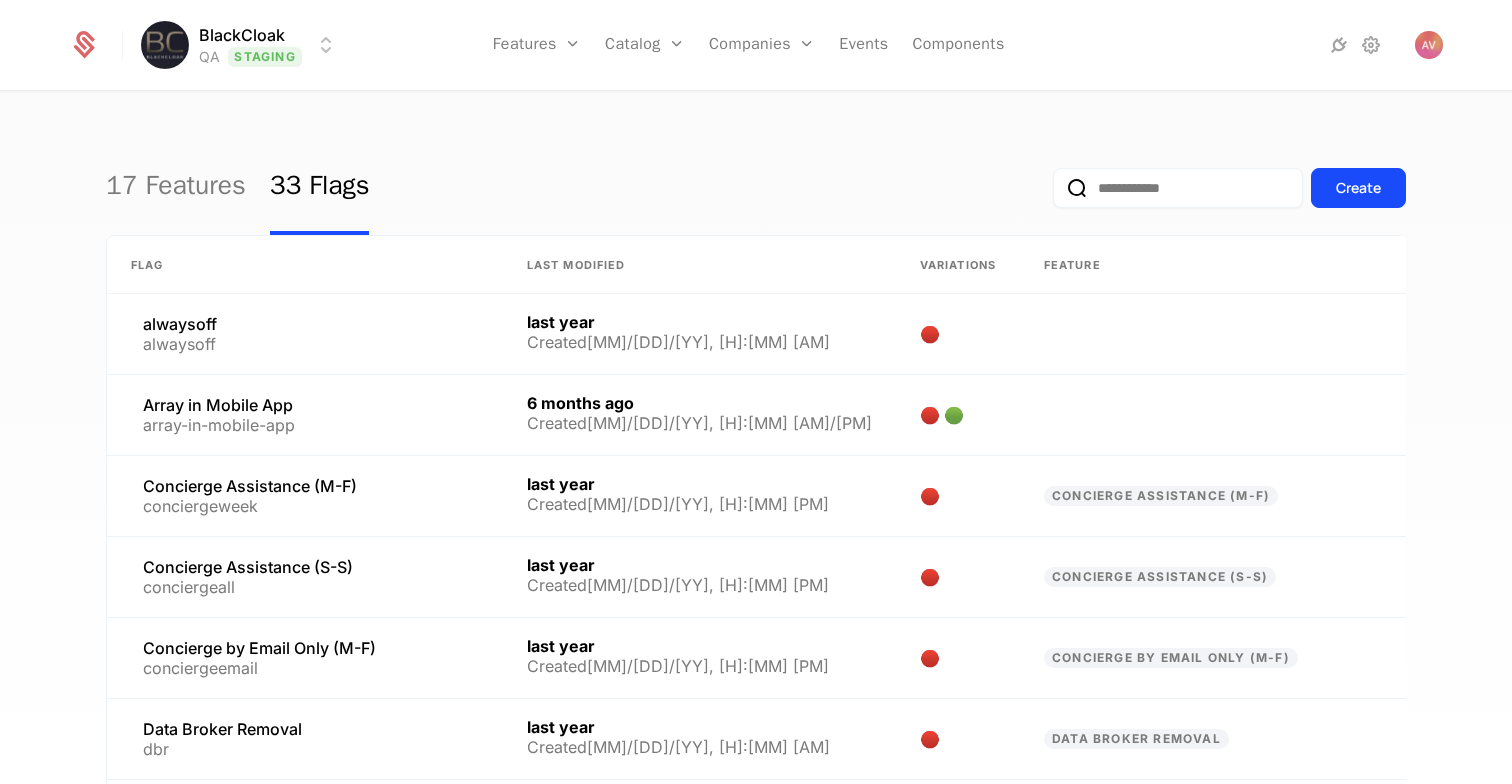 scroll, scrollTop: 488, scrollLeft: 0, axis: vertical 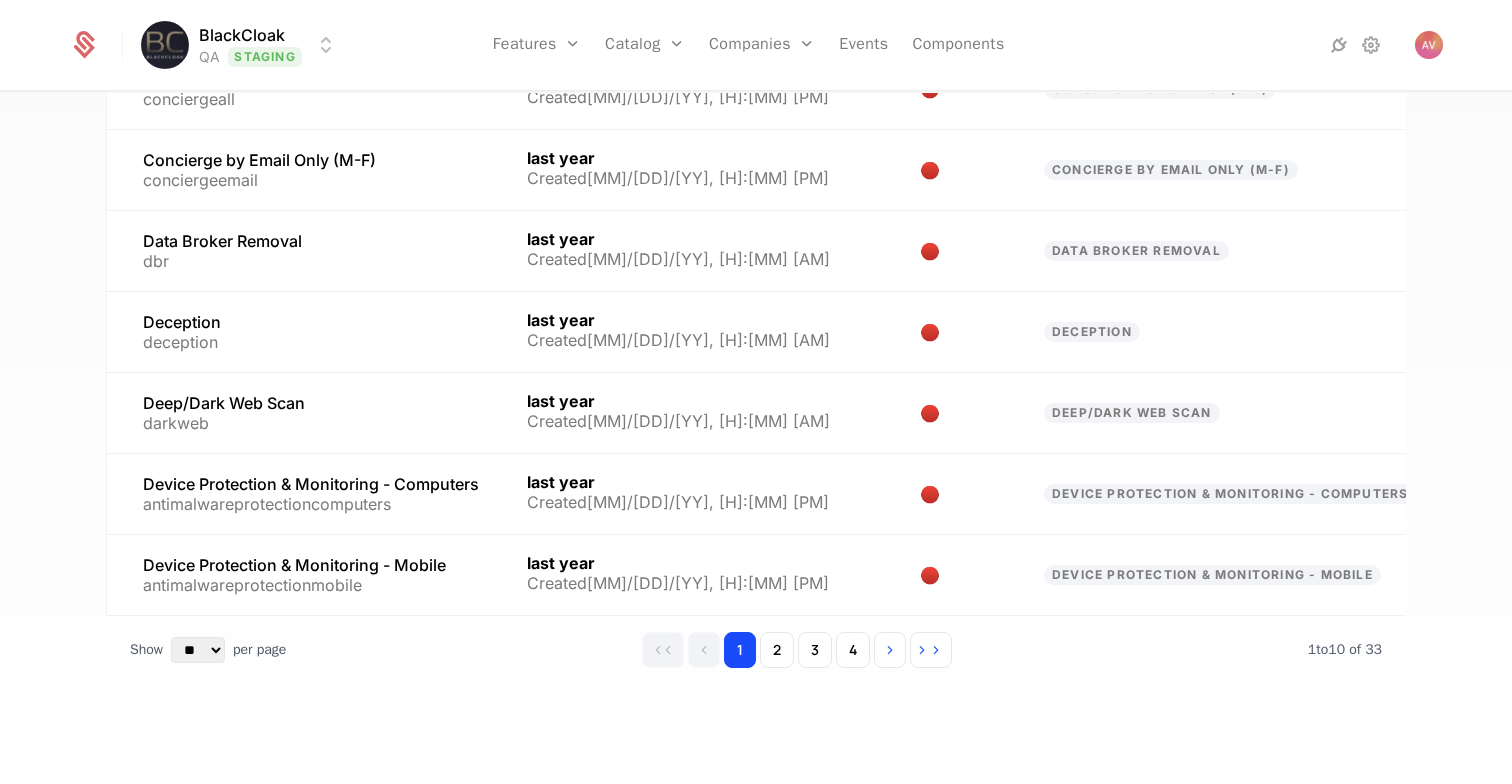 click on "Created  12/5/23, 4:59 PM 🔴 Array in Mobile App array-in-mobile-app 6 months ago Created  1/22/25, 2:53 PM 🔴 🟢 Concierge Assistance (M-F) conciergeweek last year Created  11/30/23, 7:50 PM 🔴 Concierge Assistance (M-F) Concierge Assistance (S-S) conciergeall last year Created  11/30/23, 7:50 PM 🔴 Concierge Assistance (S-S) Concierge by Email Only (M-F) conciergeemail last year Created  11/30/23, 7:45 PM 🔴 Concierge by Email Only (M-F) Data Broker Removal dbr last year Created  12/1/23, 7:35 AM 🔴 Data Broker Removal Deception deception last year Created  12/1/23, 7:40 AM 🔴 Deception Deep/Dark Web Scan darkweb last year Created  12/1/23, 8:30 AM 🔴 Deep/Dark Web Scan Device Protection & Monitoring - Computers antimalwareprotectioncomputers 🔴 1" at bounding box center (756, 392) 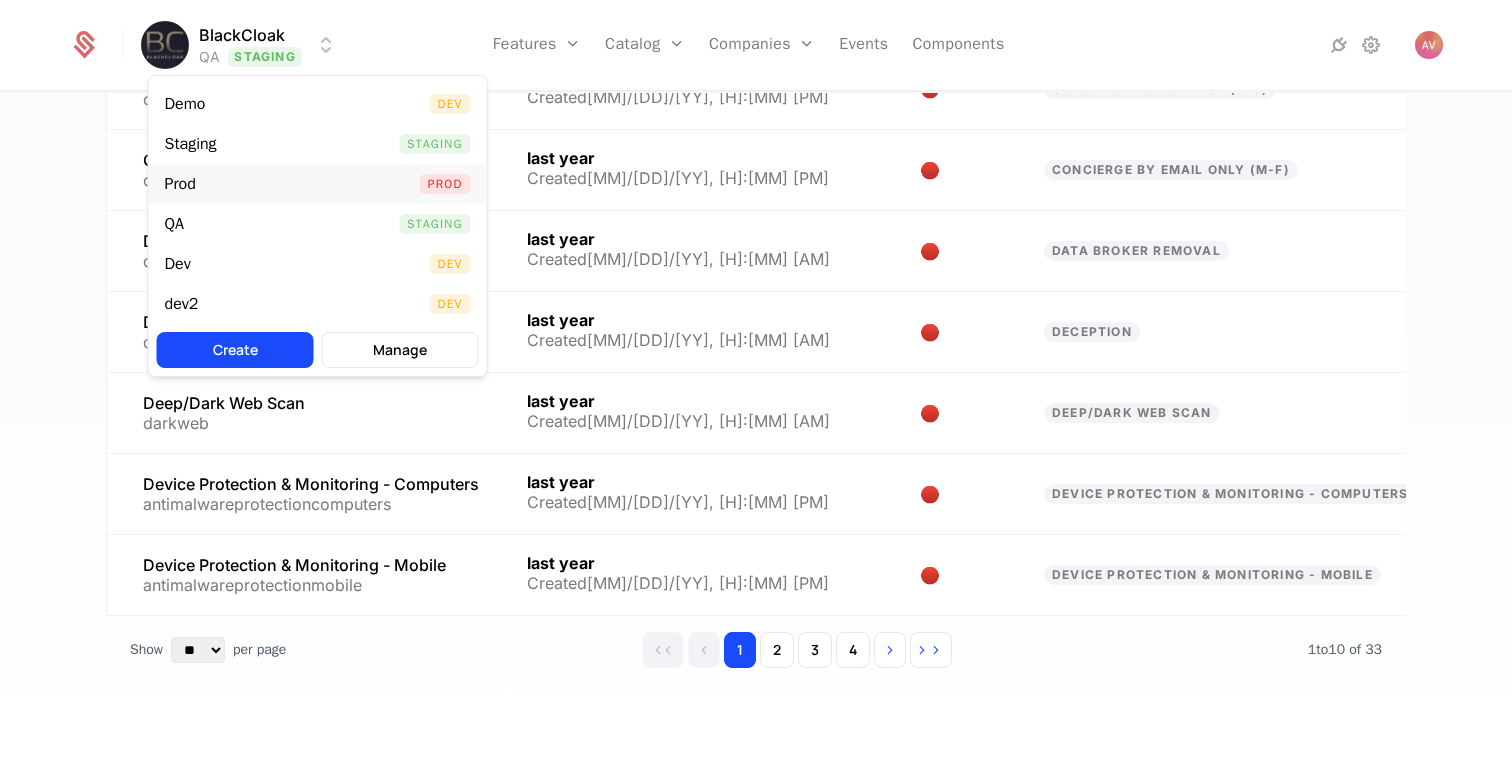 click on "Prod Prod" at bounding box center (318, 184) 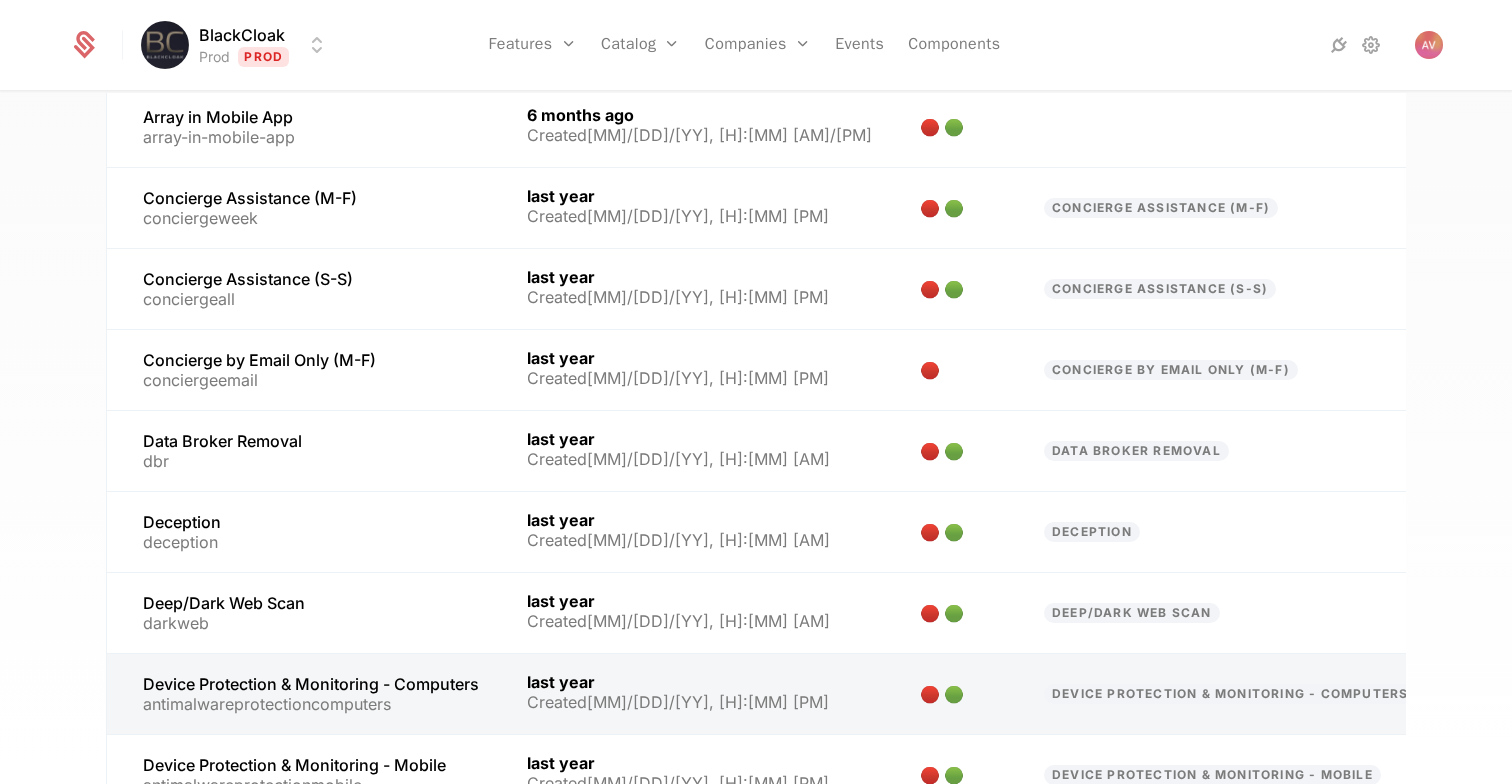 scroll, scrollTop: 488, scrollLeft: 0, axis: vertical 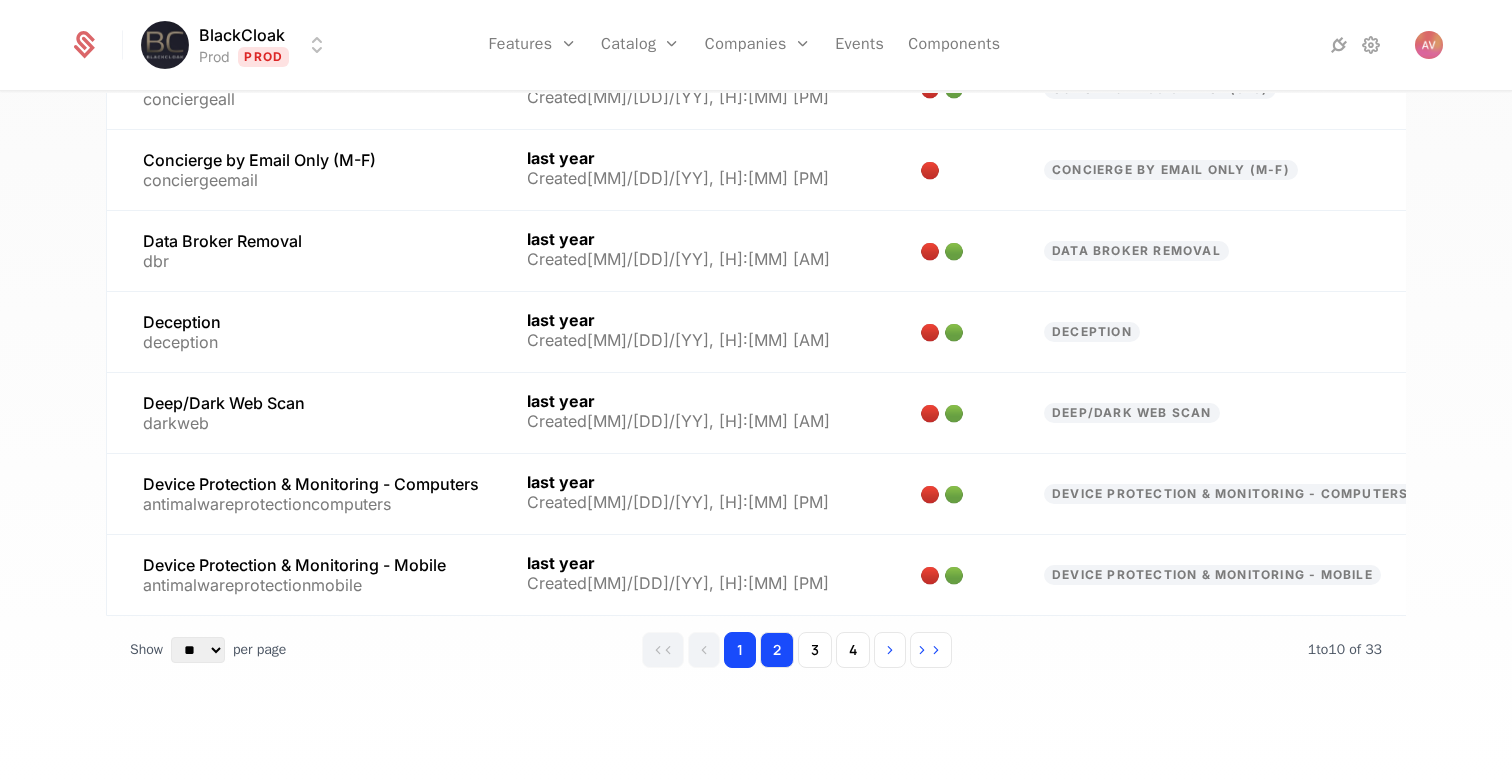 click on "2" at bounding box center (777, 650) 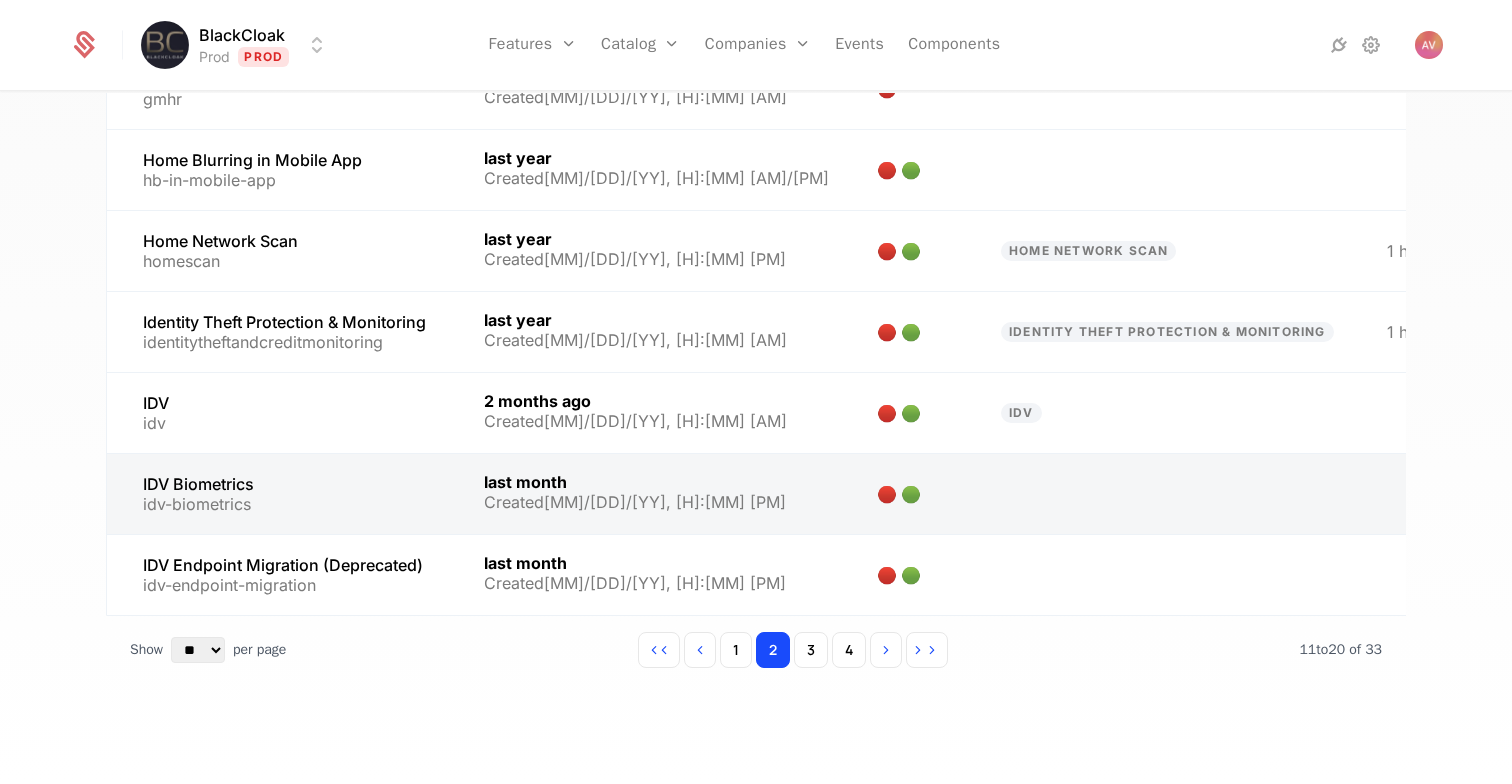 click at bounding box center (915, 494) 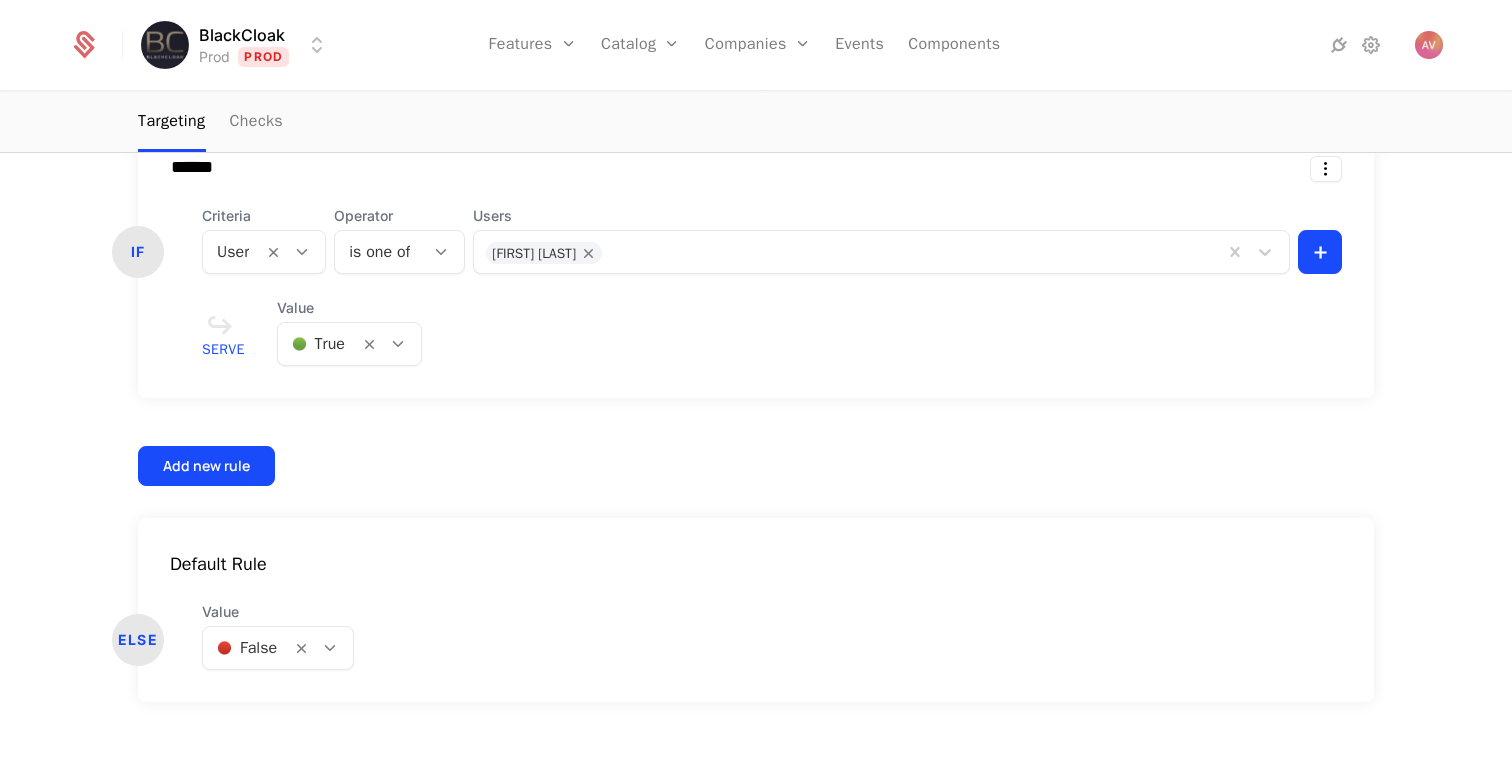 scroll, scrollTop: 704, scrollLeft: 0, axis: vertical 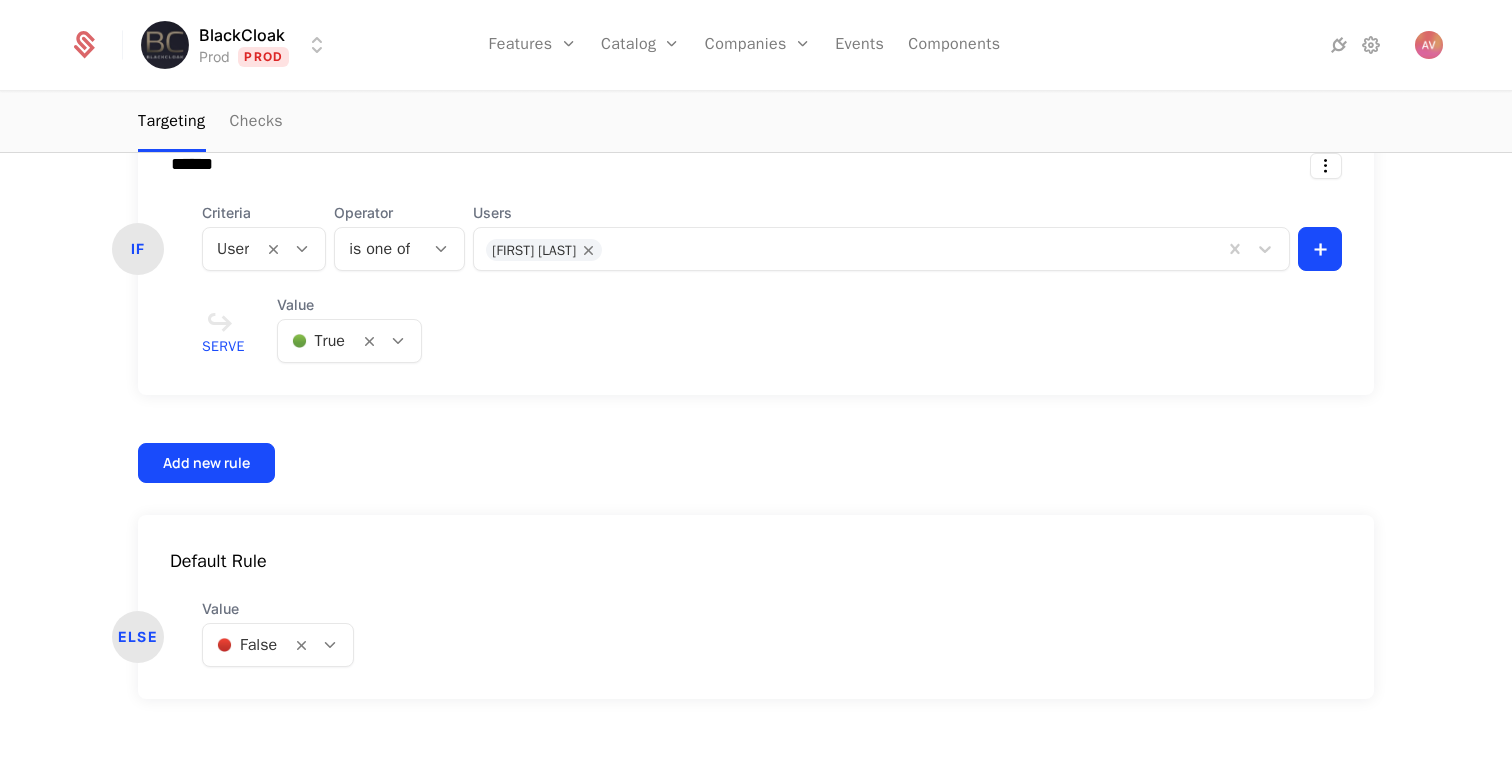 click at bounding box center (911, 247) 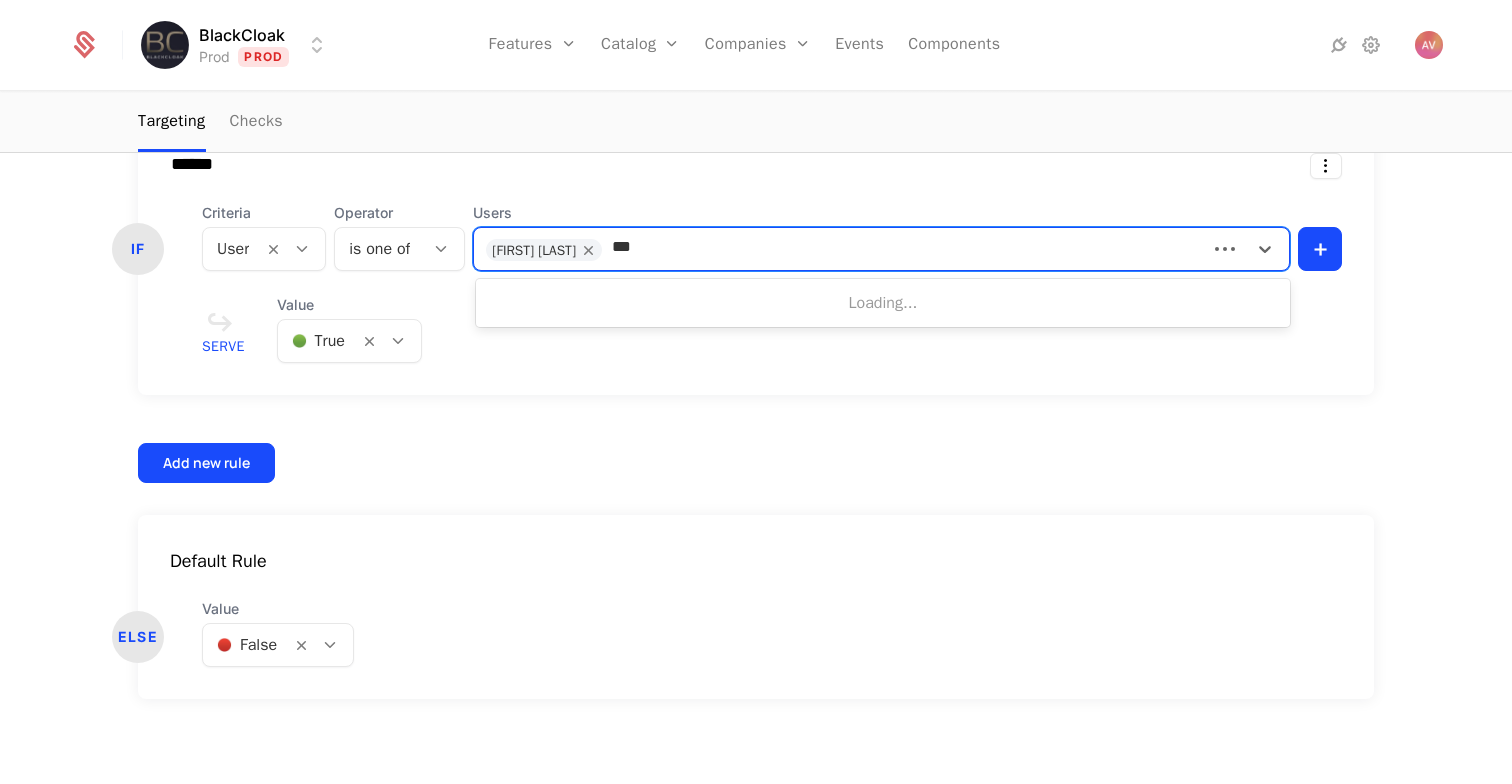 type on "****" 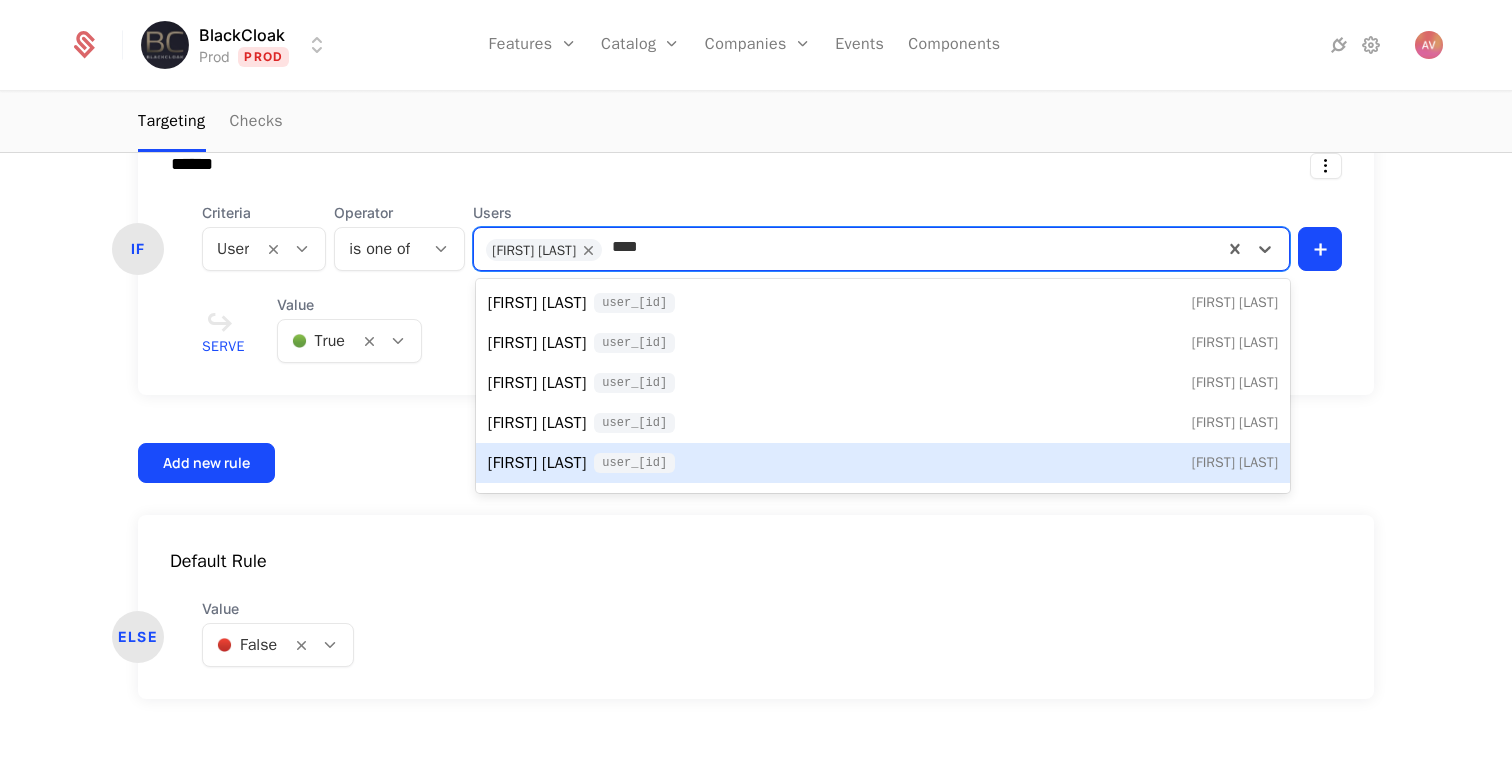 click on "Amelia Ombrelix user_a1WuLTuf7TJ Amelia Ombrelix" at bounding box center (883, 463) 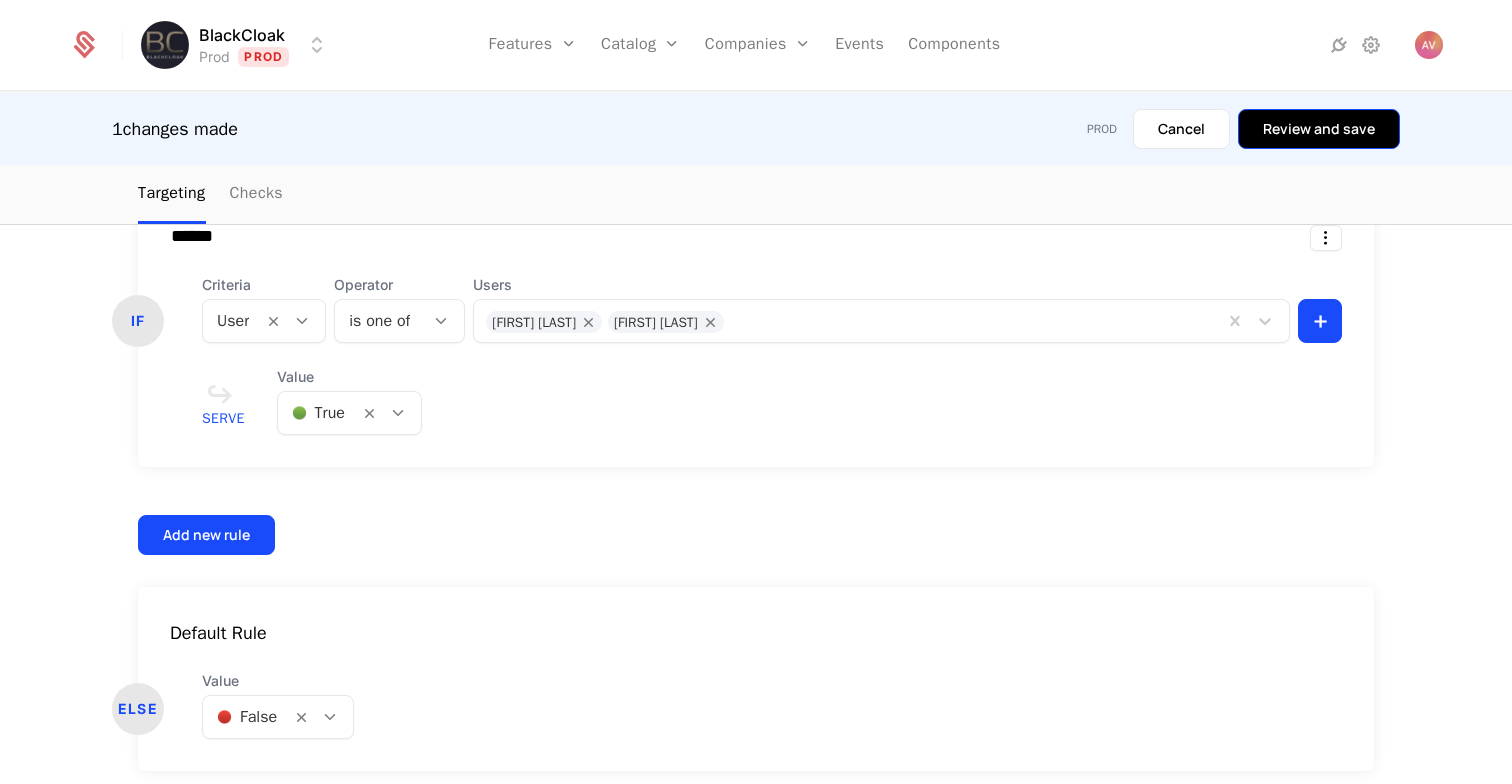 click on "Review and save" at bounding box center [1319, 129] 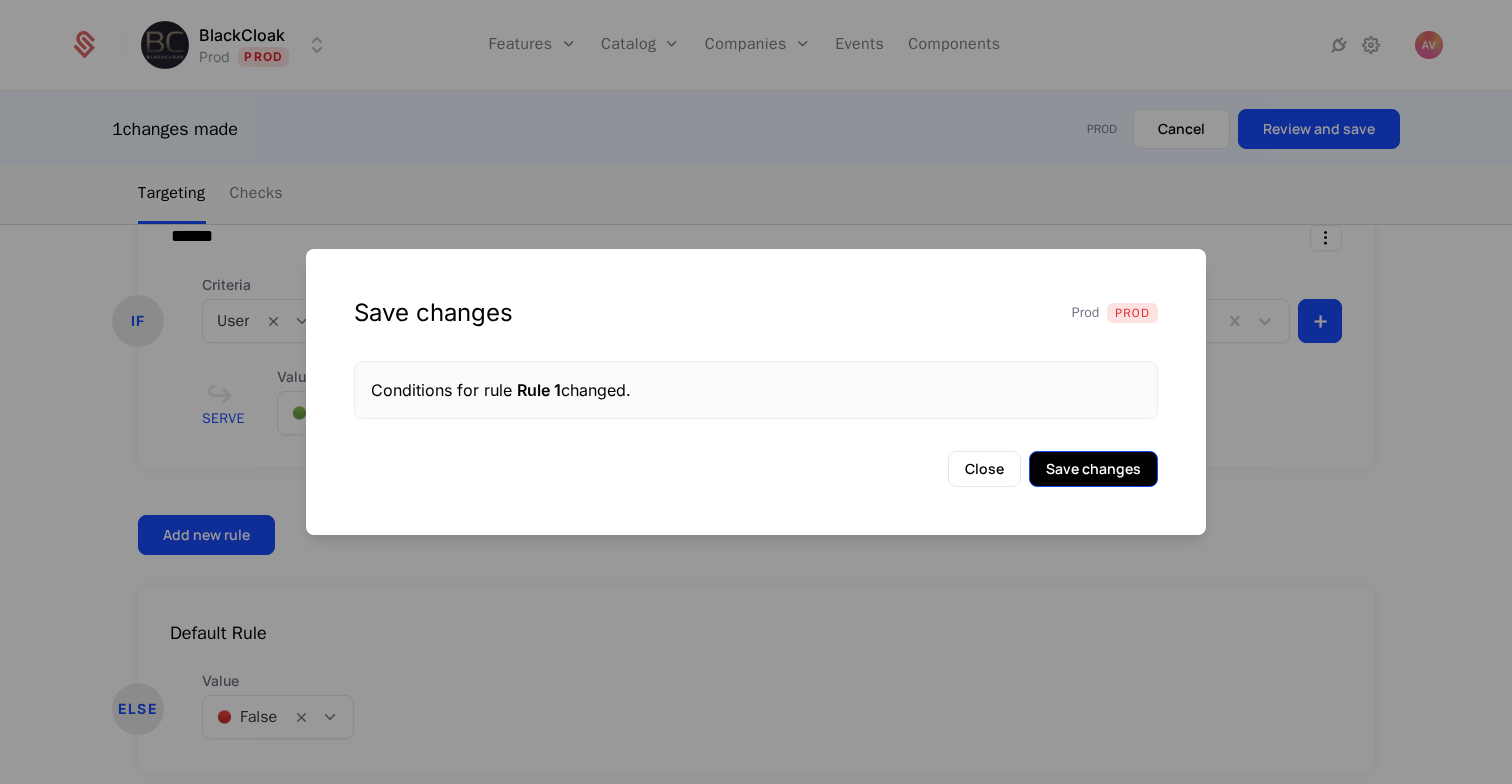 click on "Save changes" at bounding box center [1093, 469] 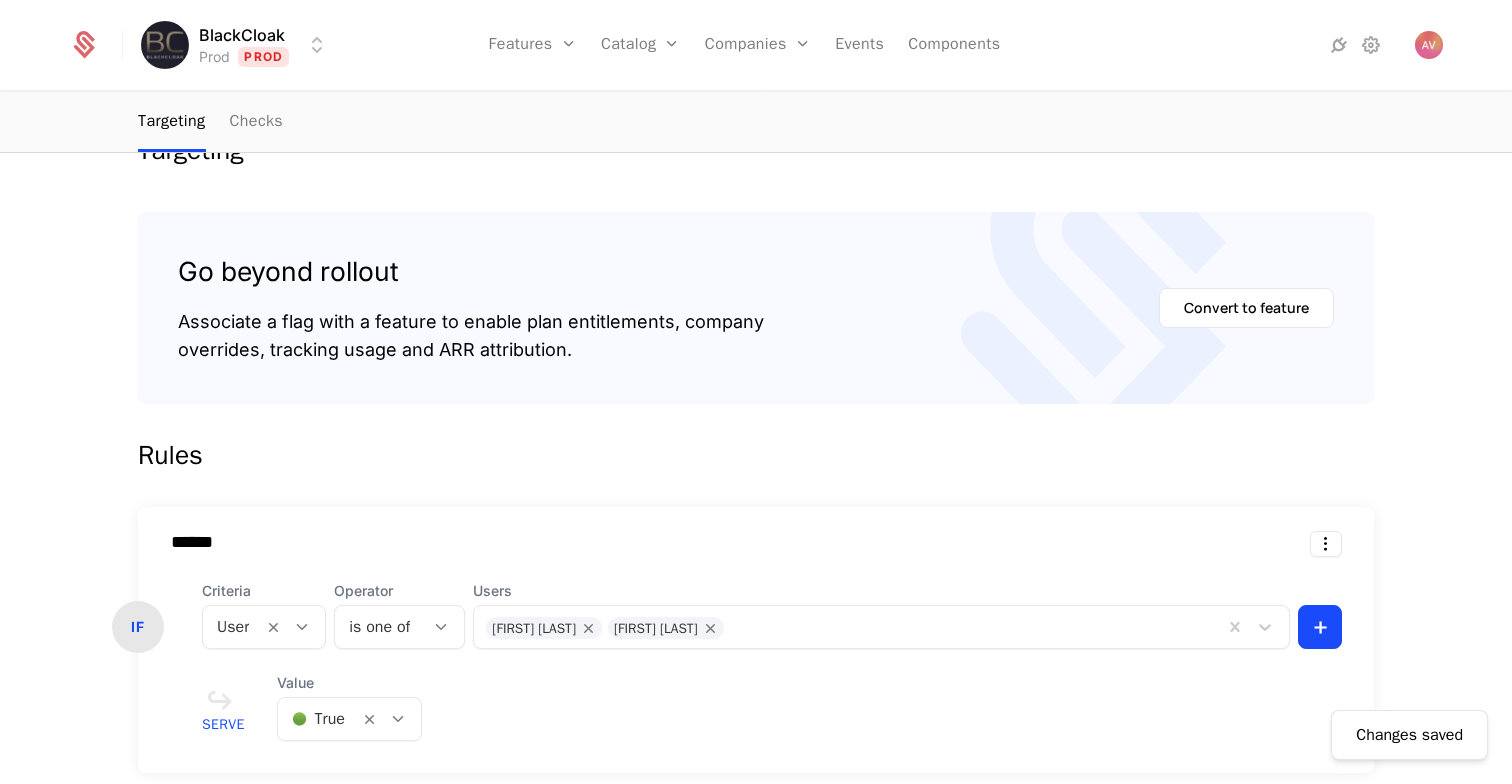 scroll, scrollTop: 324, scrollLeft: 0, axis: vertical 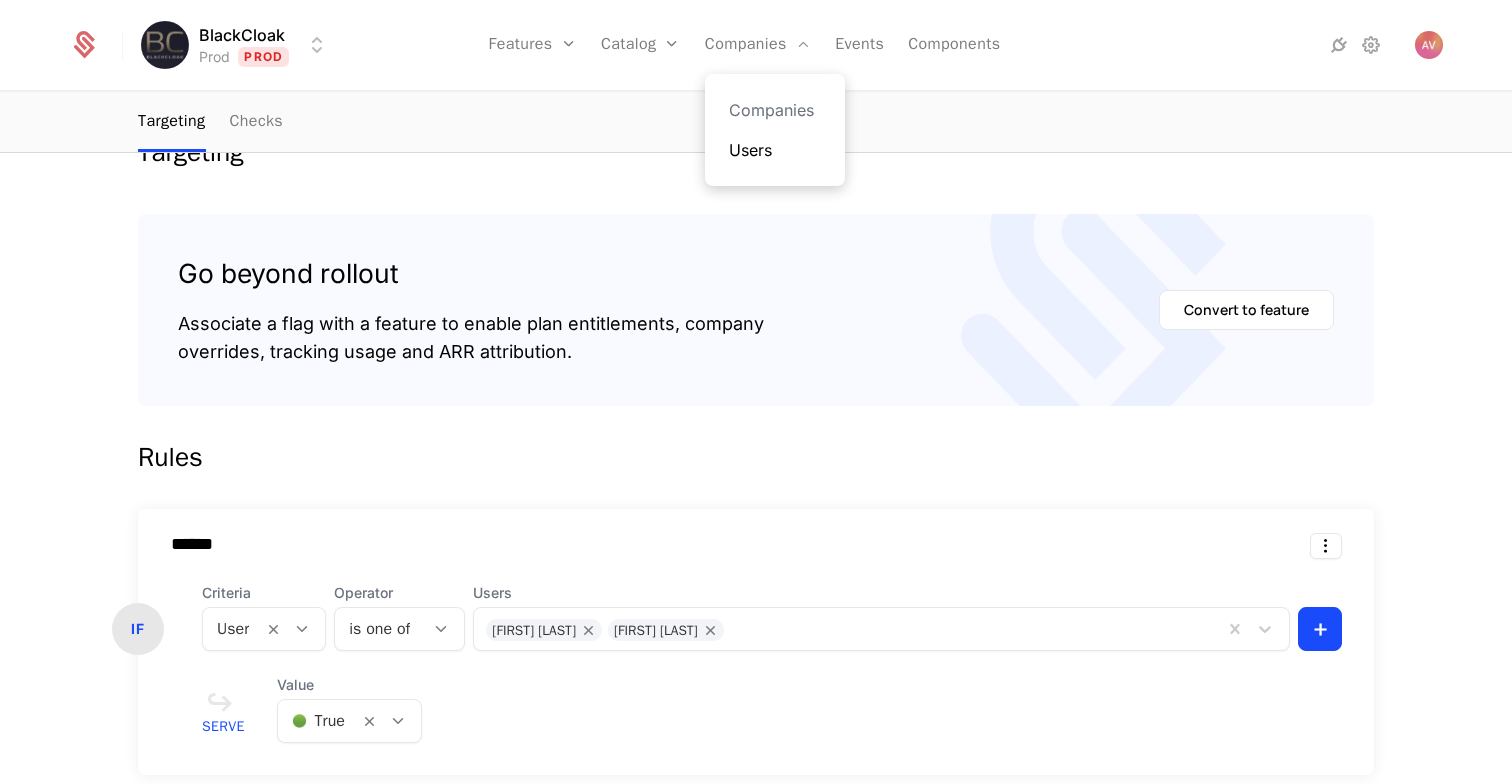 click on "Users" at bounding box center [775, 150] 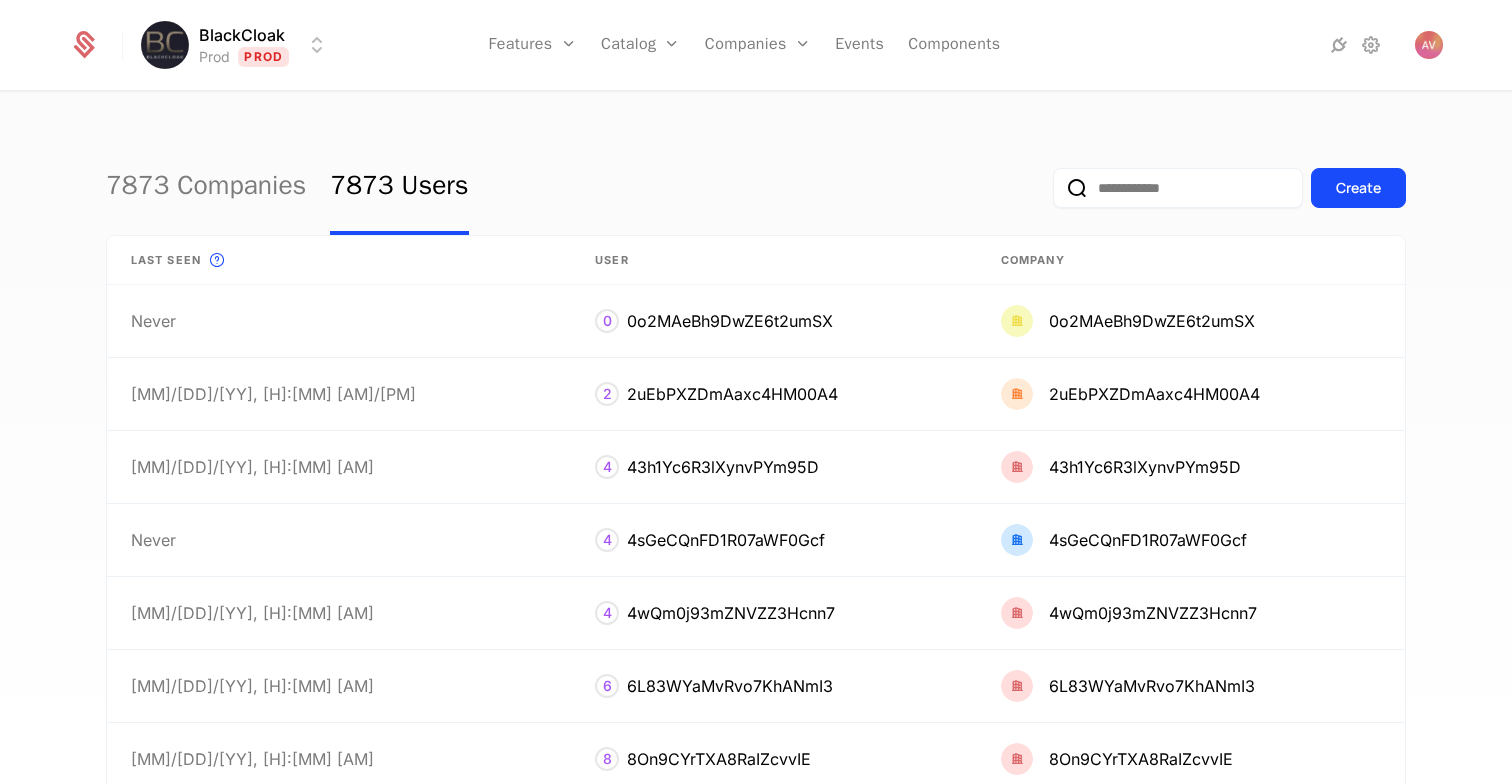 click at bounding box center (1178, 188) 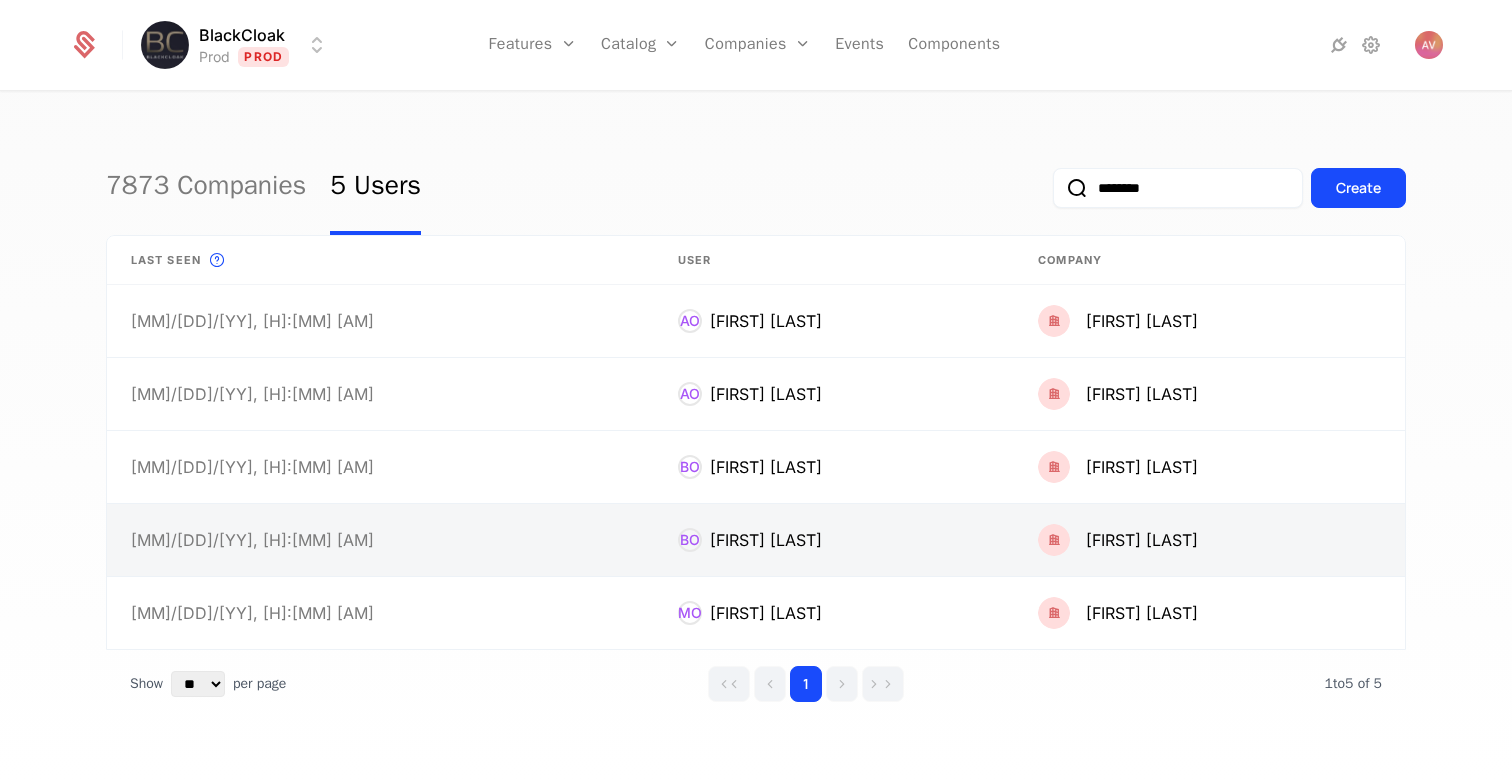 type on "********" 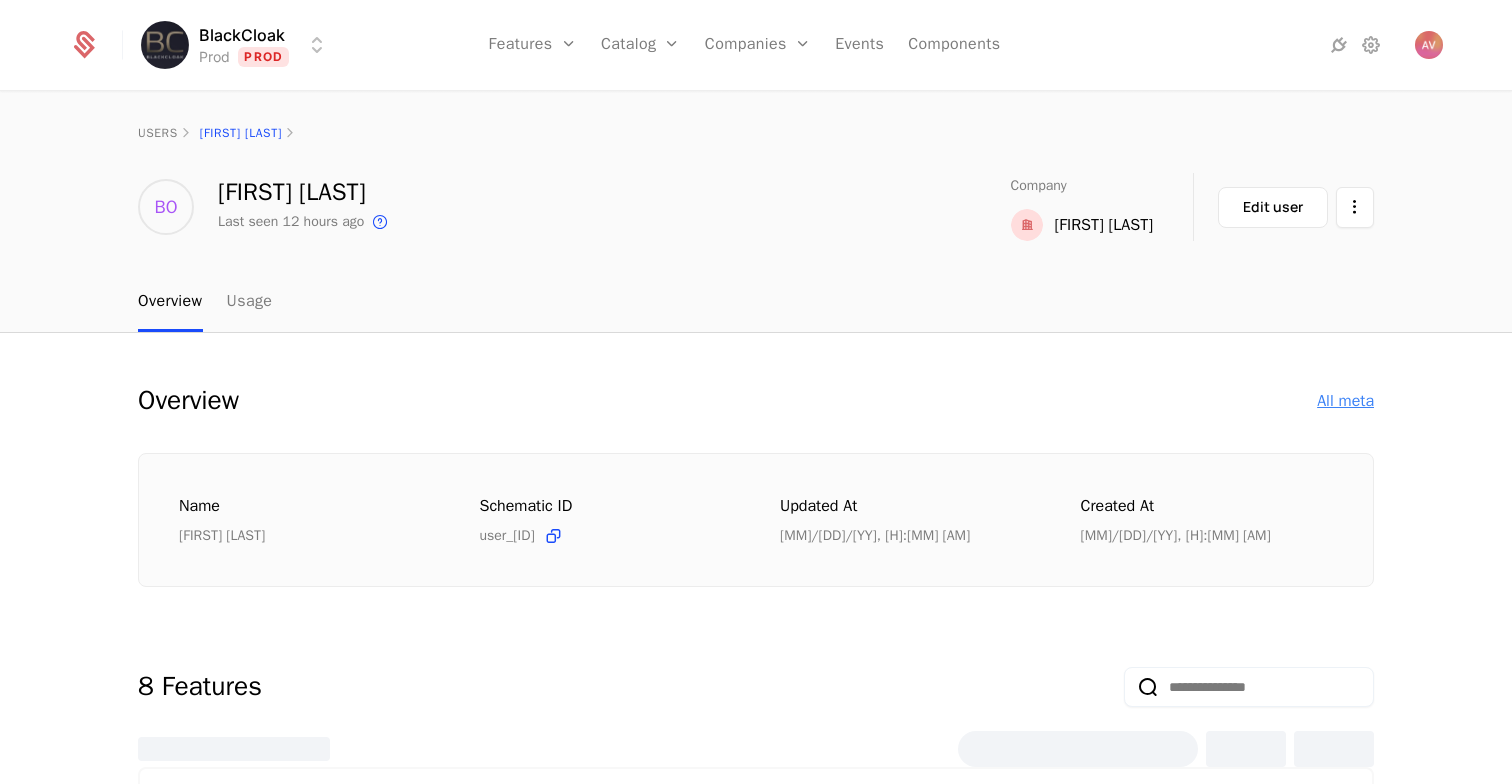 click on "All meta" at bounding box center [1345, 401] 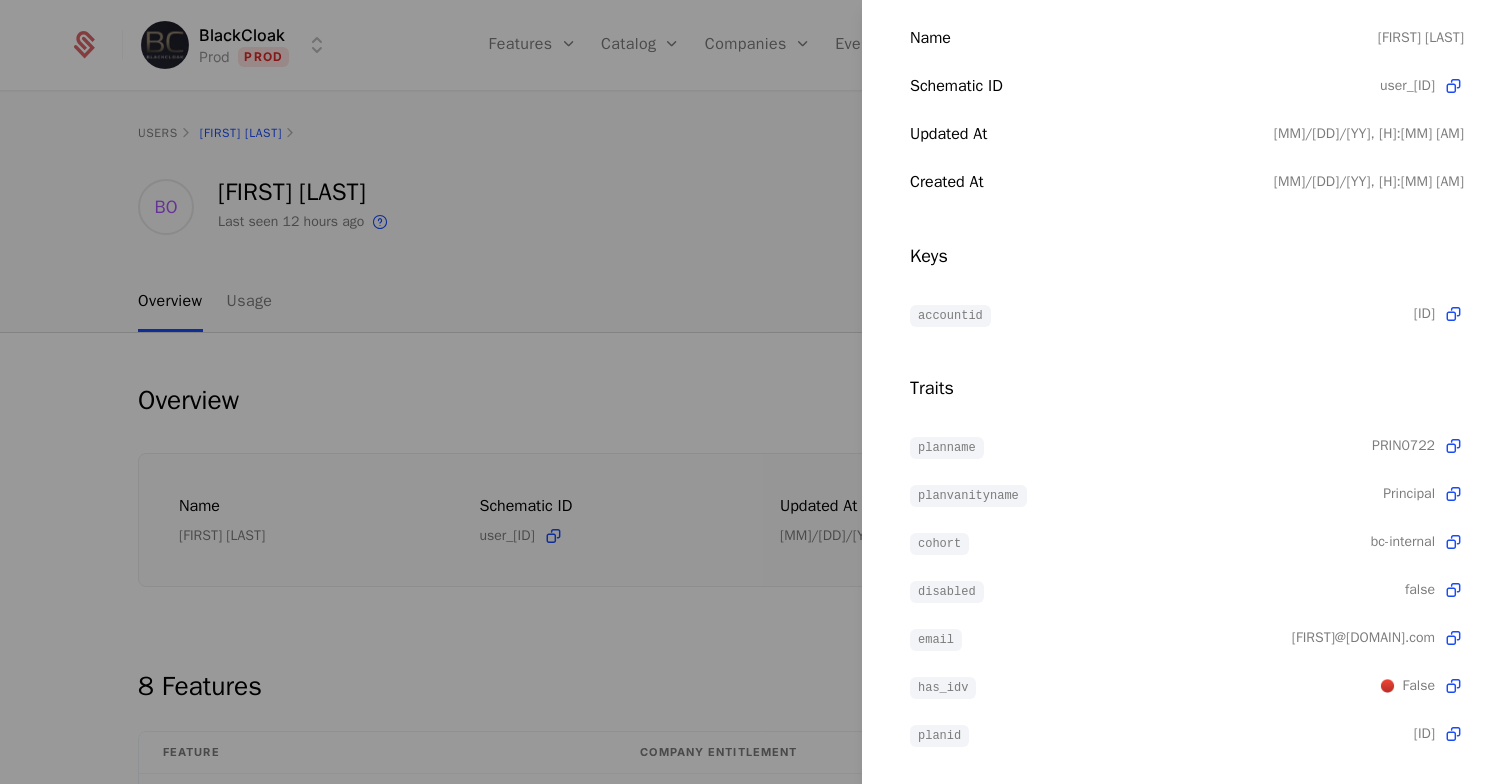 scroll, scrollTop: 144, scrollLeft: 0, axis: vertical 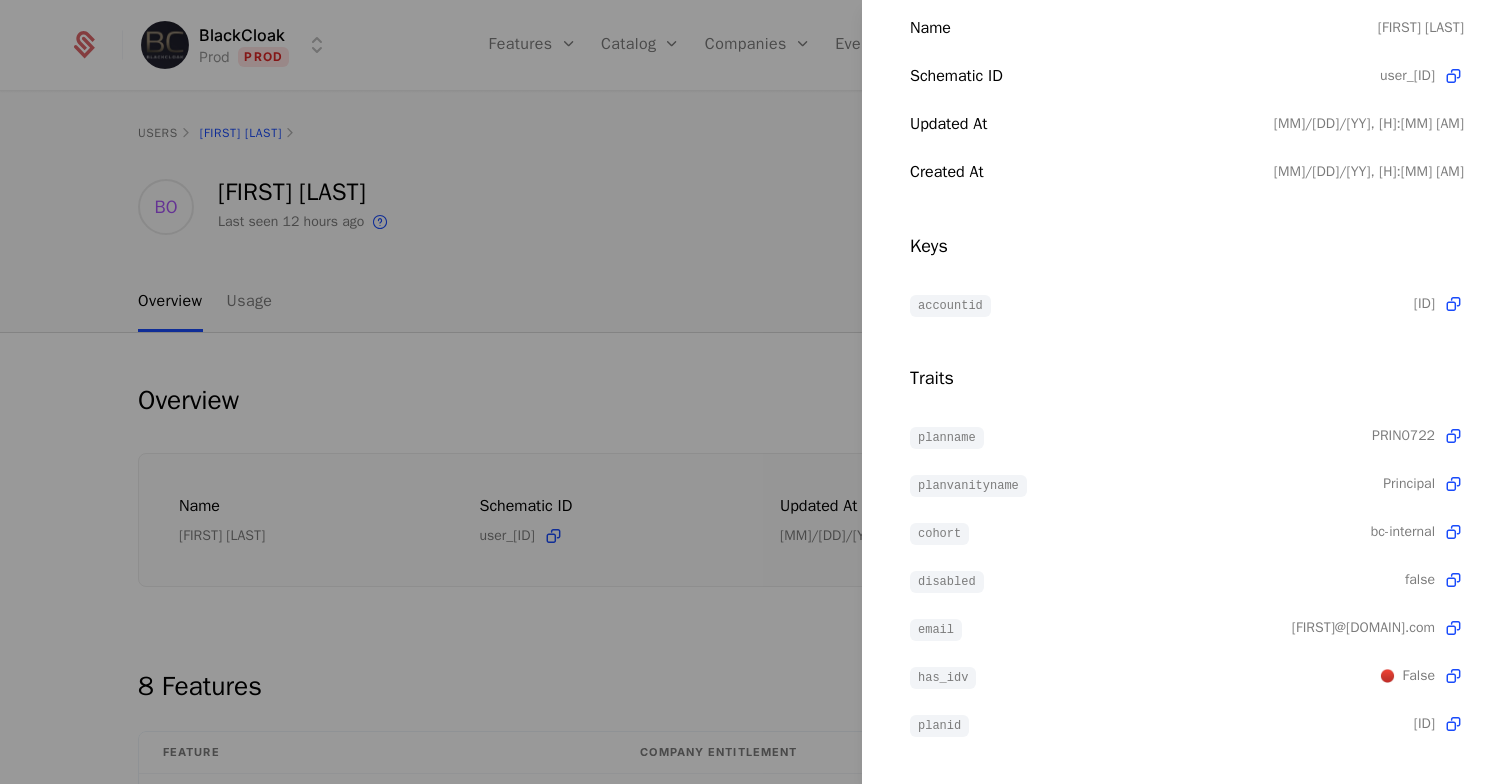 click at bounding box center [756, 392] 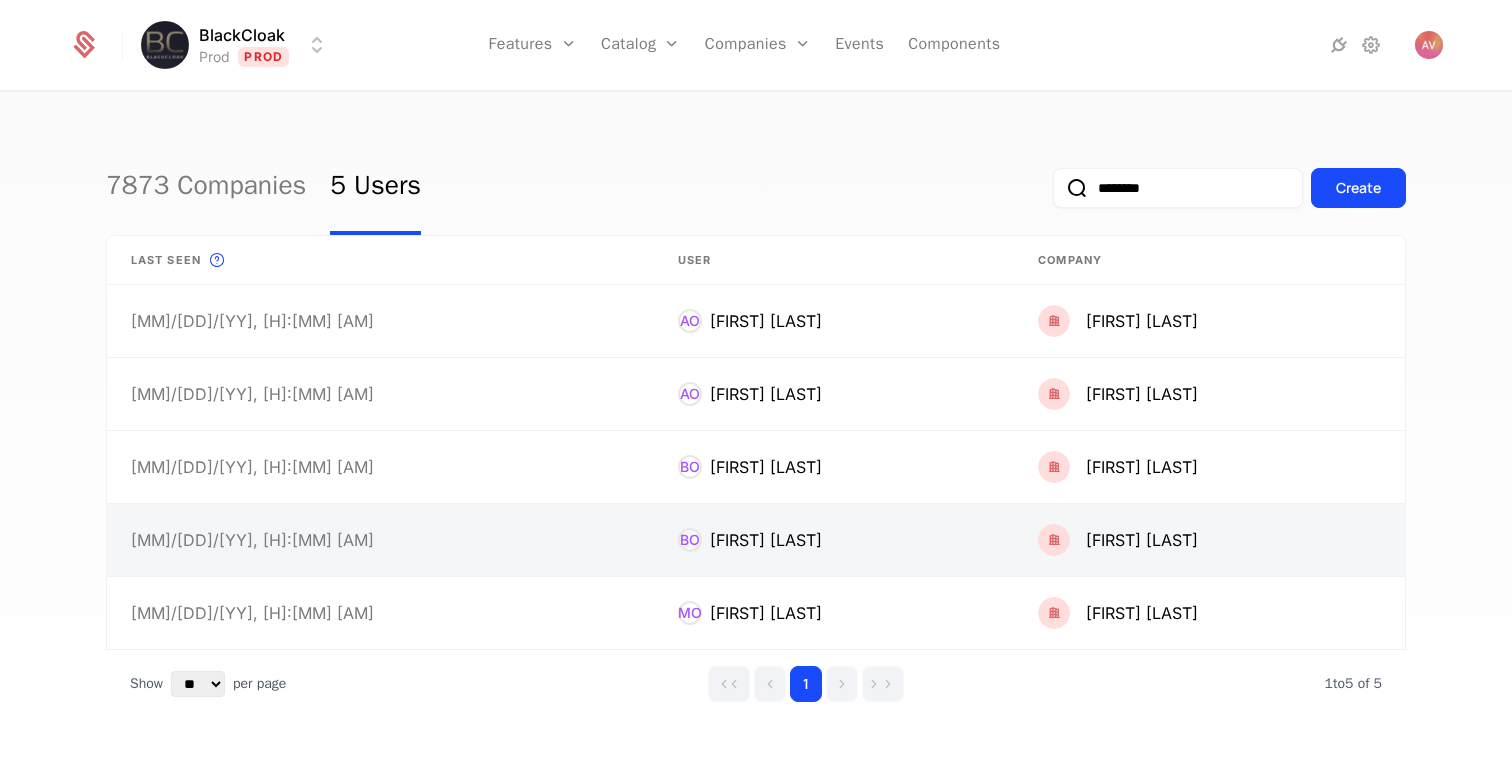 scroll, scrollTop: 18, scrollLeft: 0, axis: vertical 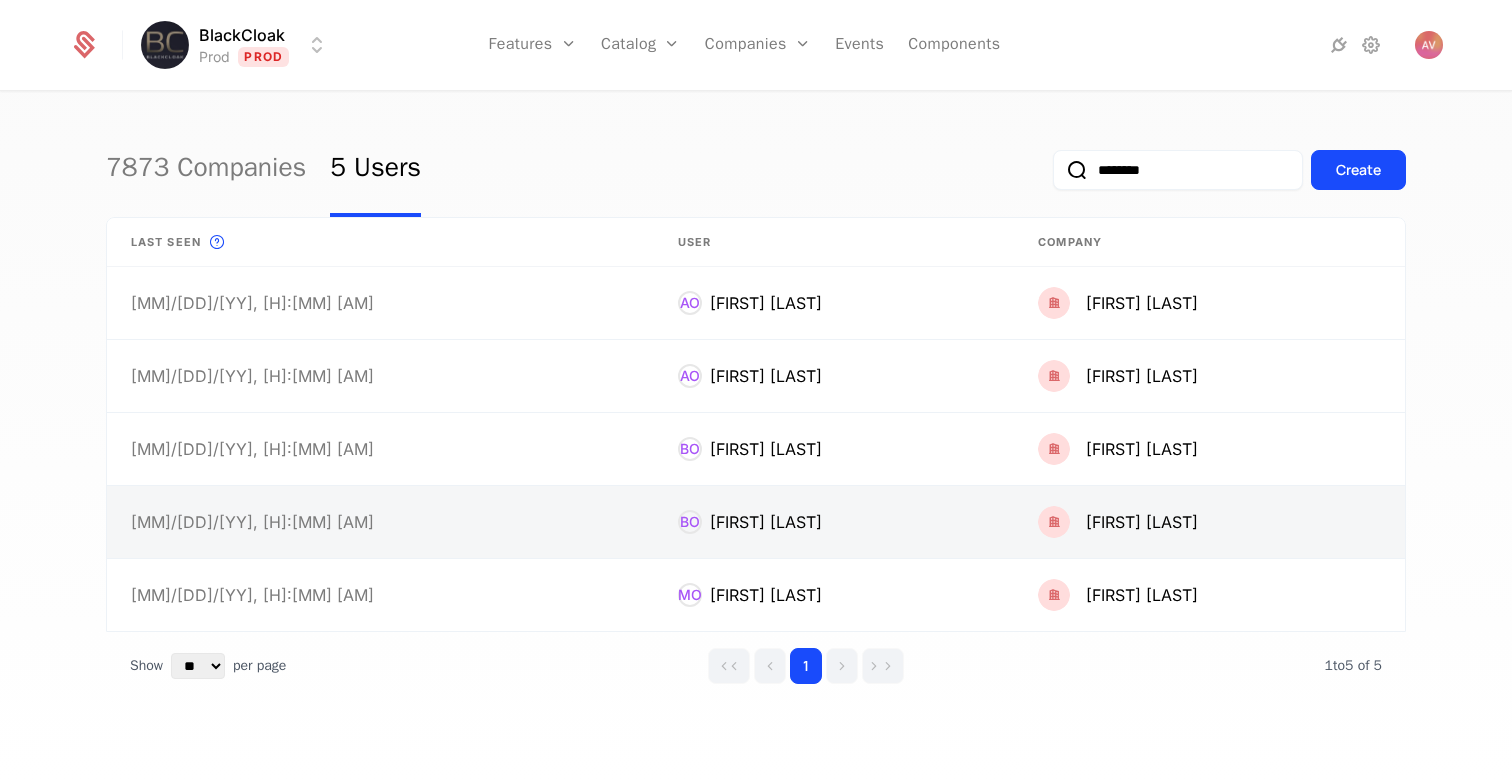 click at bounding box center [834, 522] 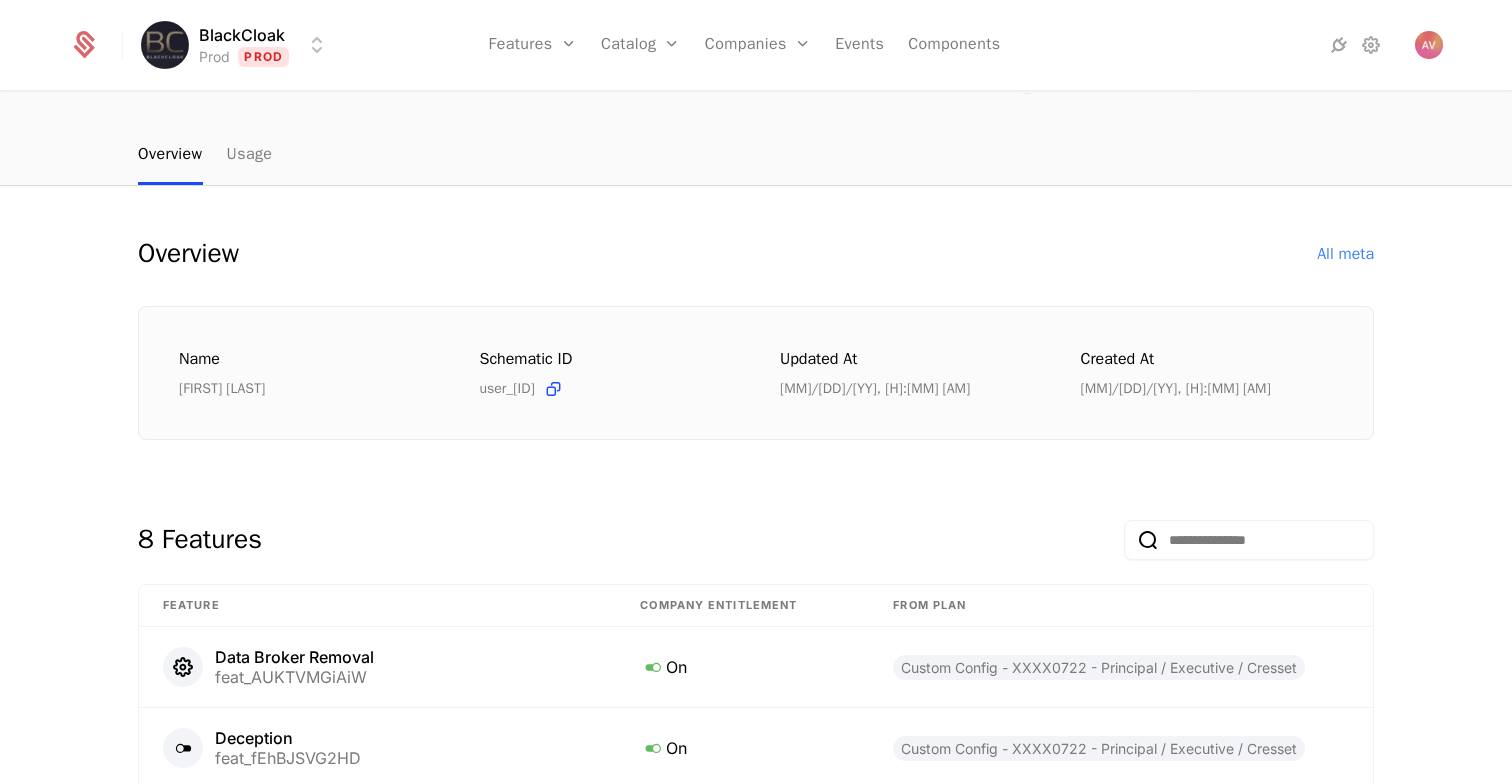 scroll, scrollTop: 0, scrollLeft: 0, axis: both 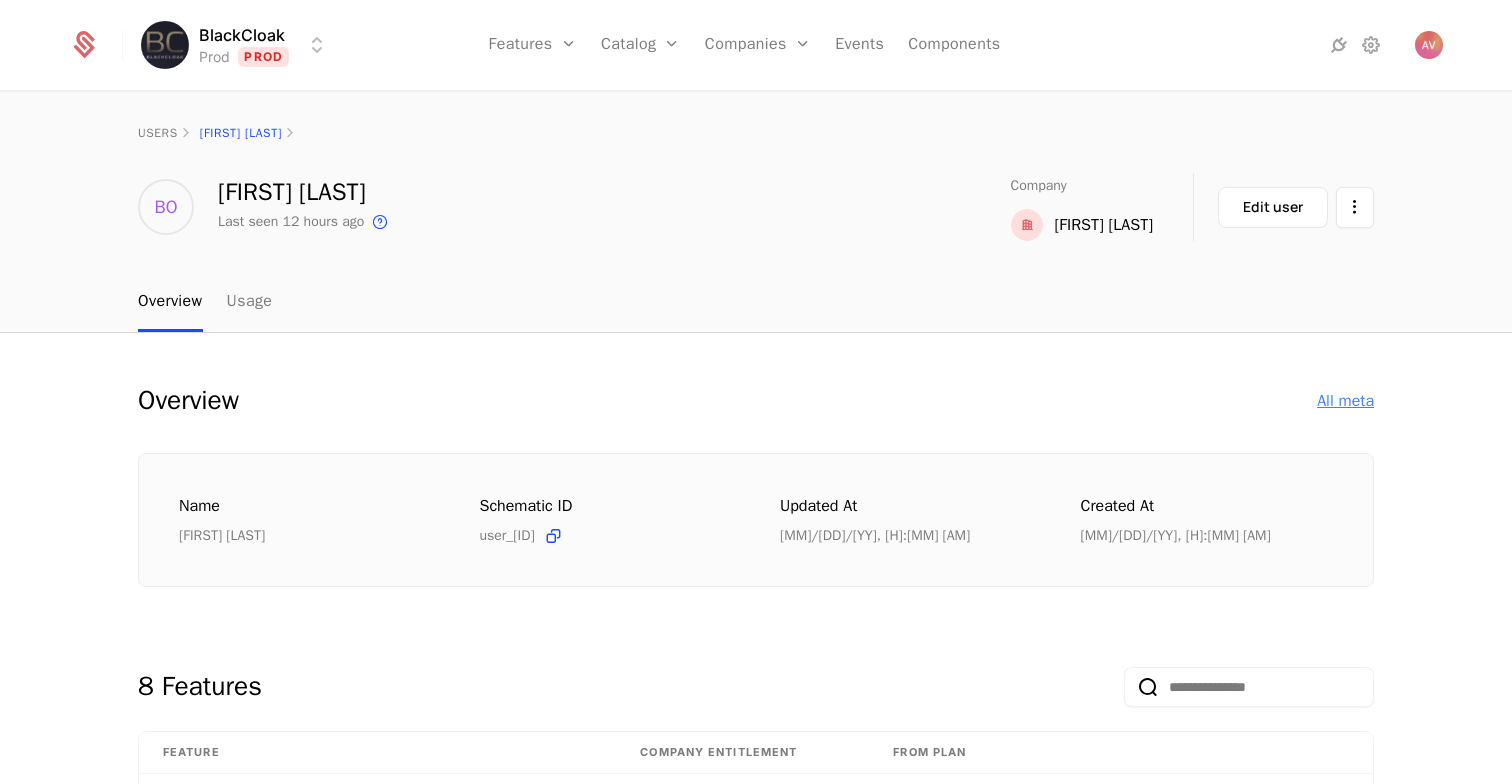 click on "All meta" at bounding box center [1345, 401] 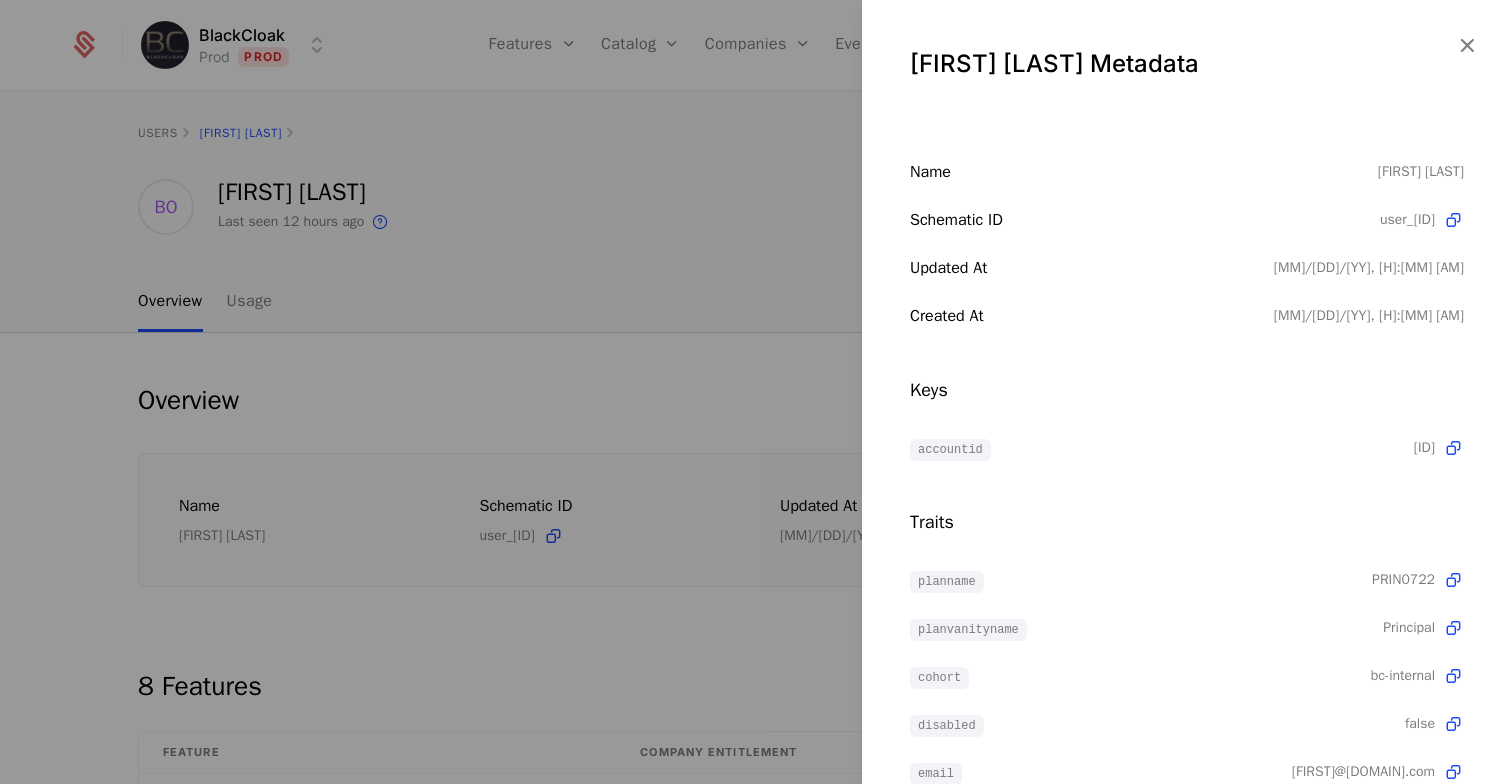 scroll, scrollTop: 144, scrollLeft: 0, axis: vertical 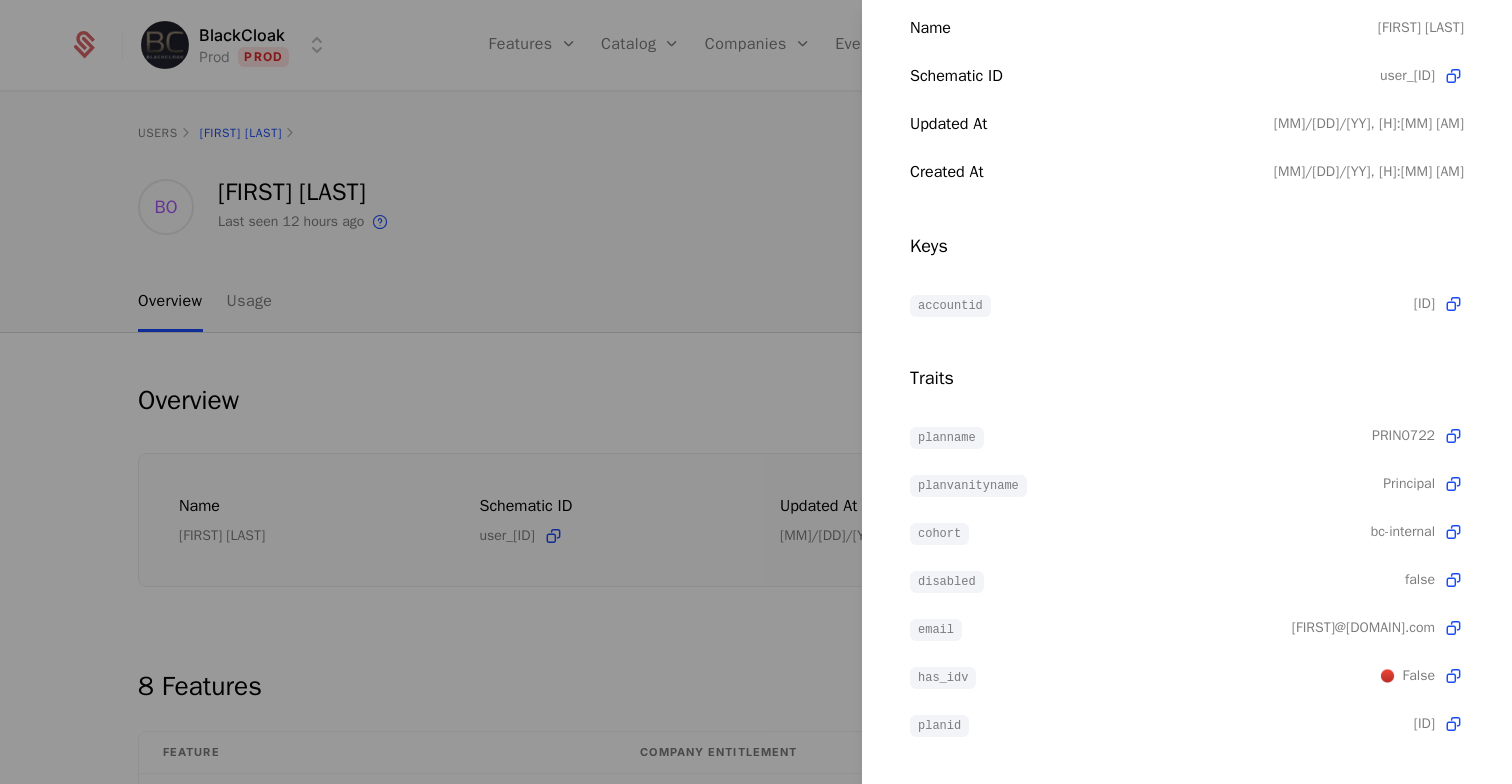 click at bounding box center [756, 392] 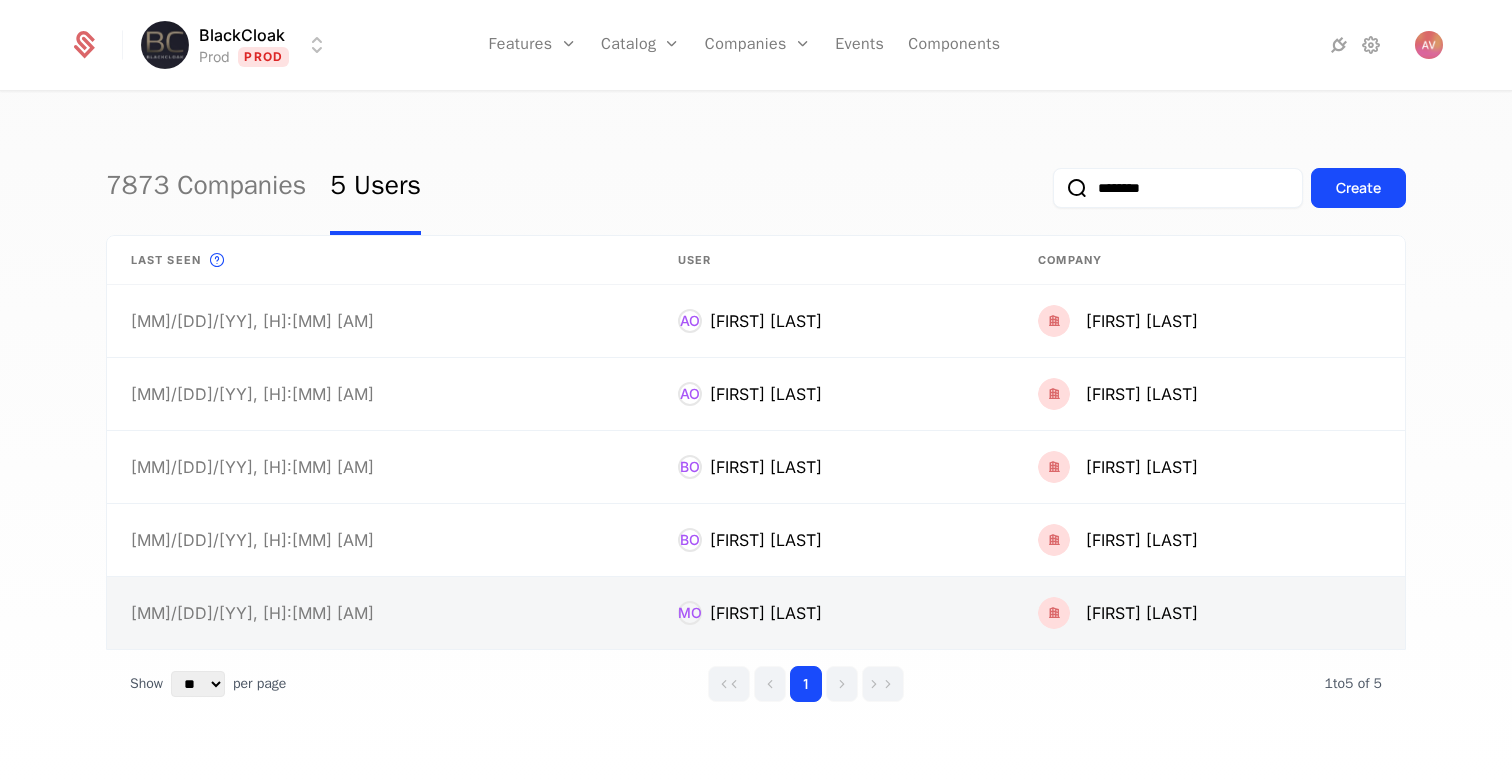 click at bounding box center (834, 613) 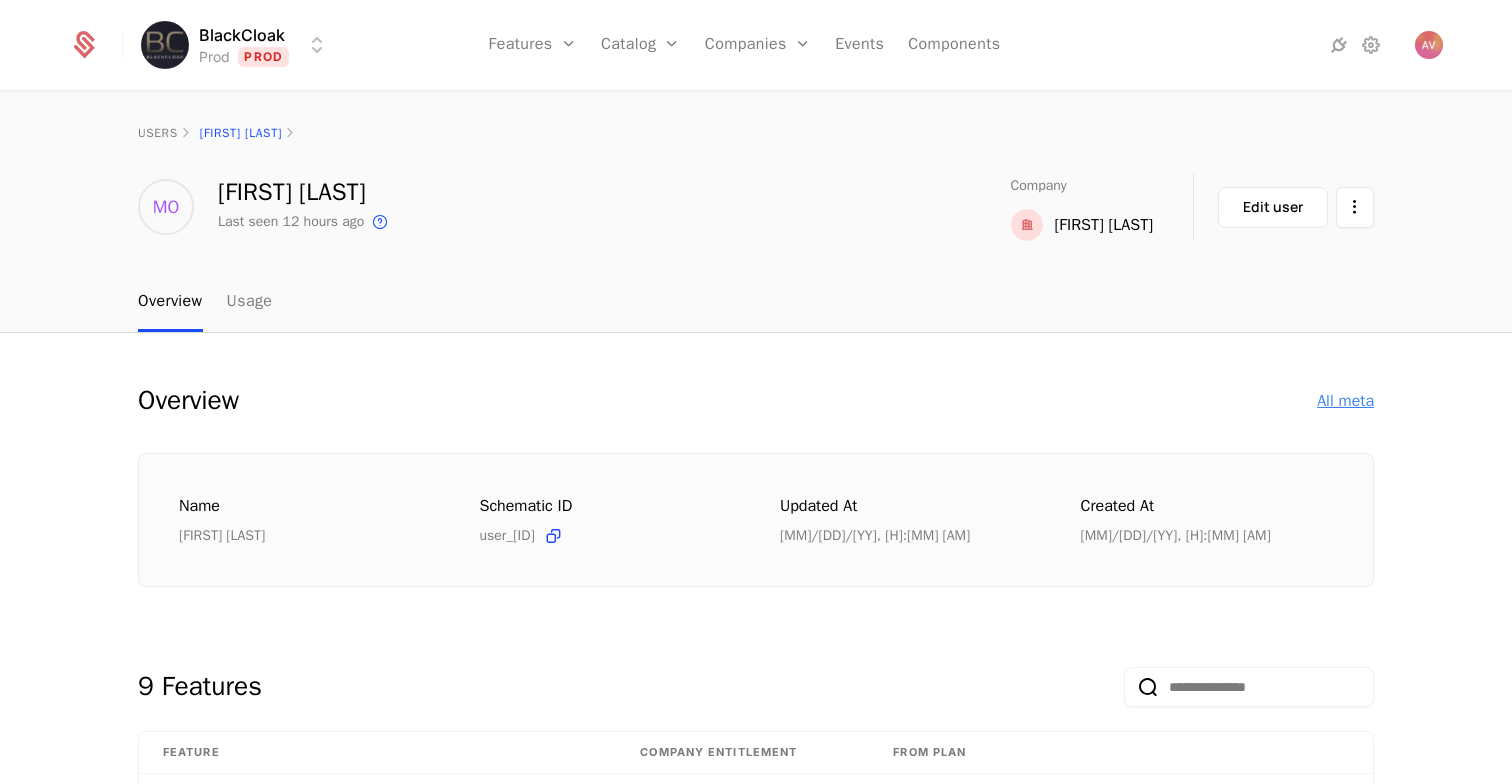 click on "All meta" at bounding box center [1345, 401] 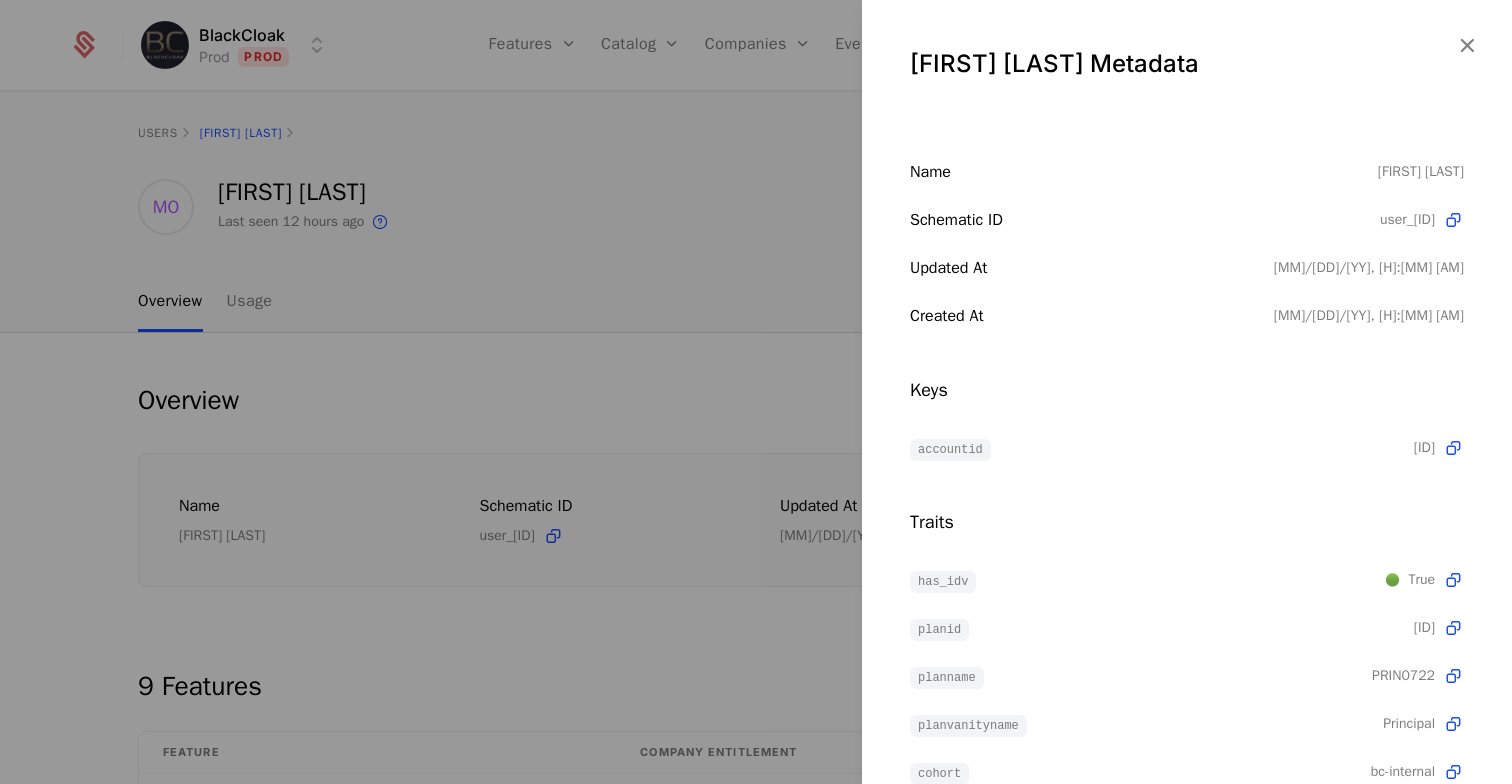 scroll, scrollTop: 50, scrollLeft: 0, axis: vertical 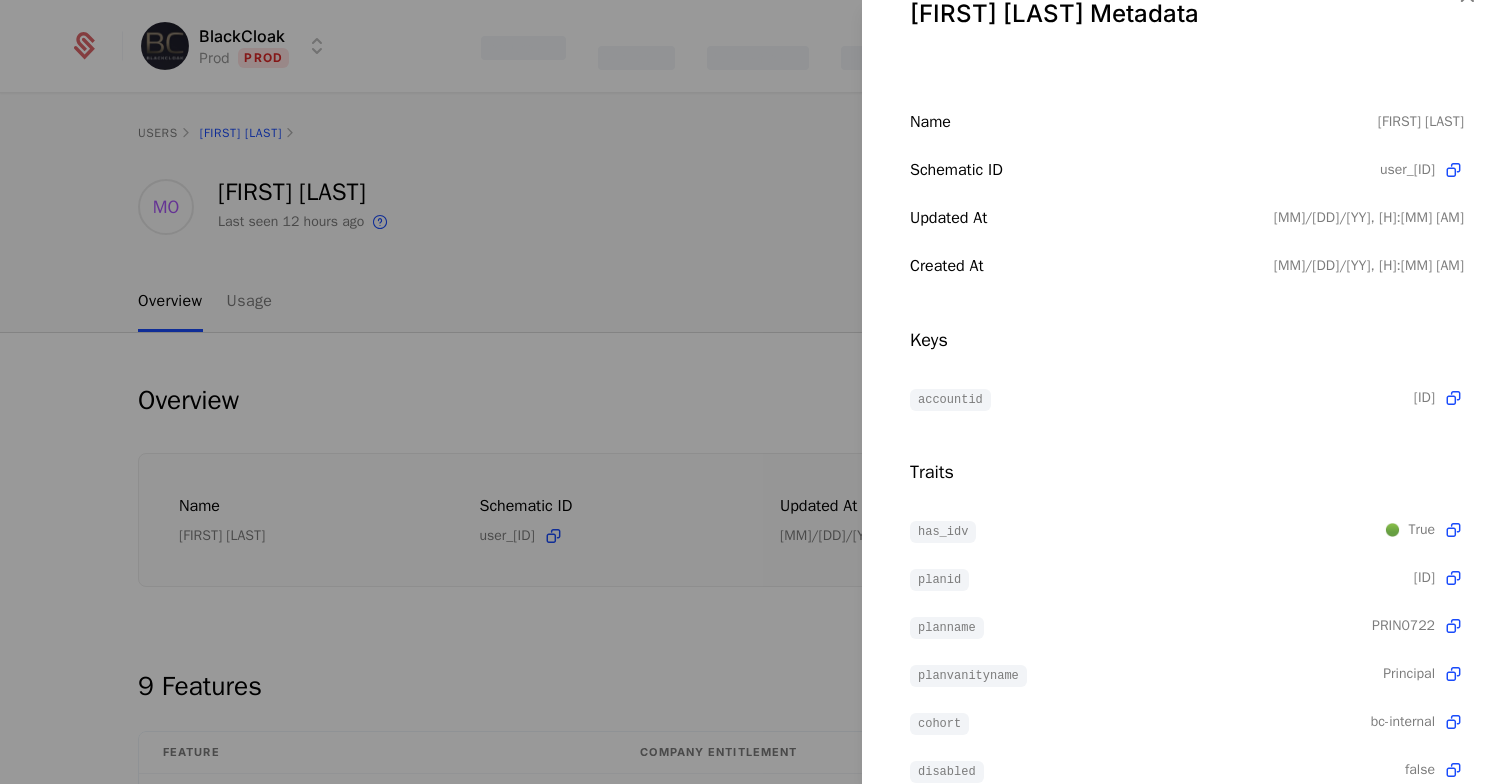 click at bounding box center (756, 392) 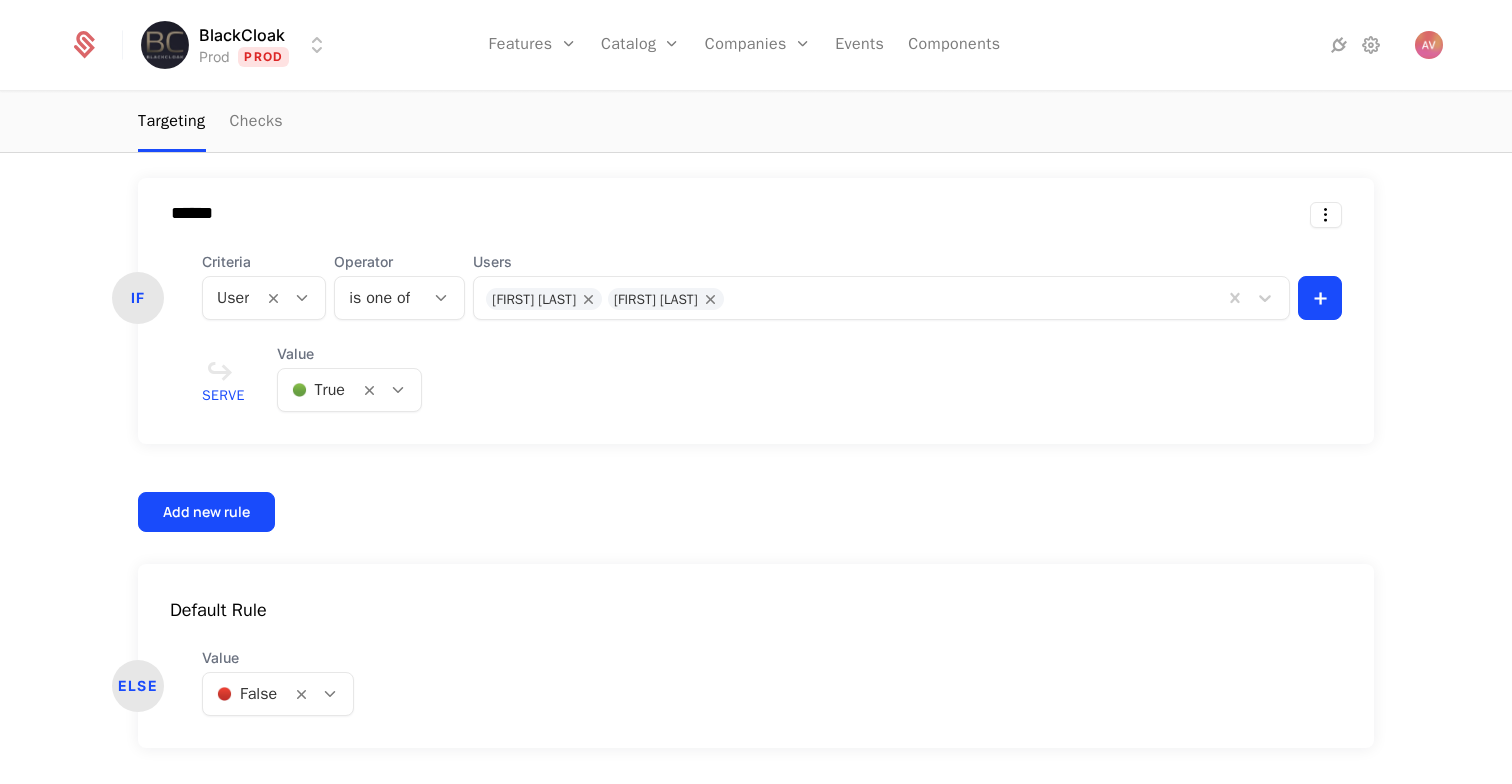 scroll, scrollTop: 714, scrollLeft: 0, axis: vertical 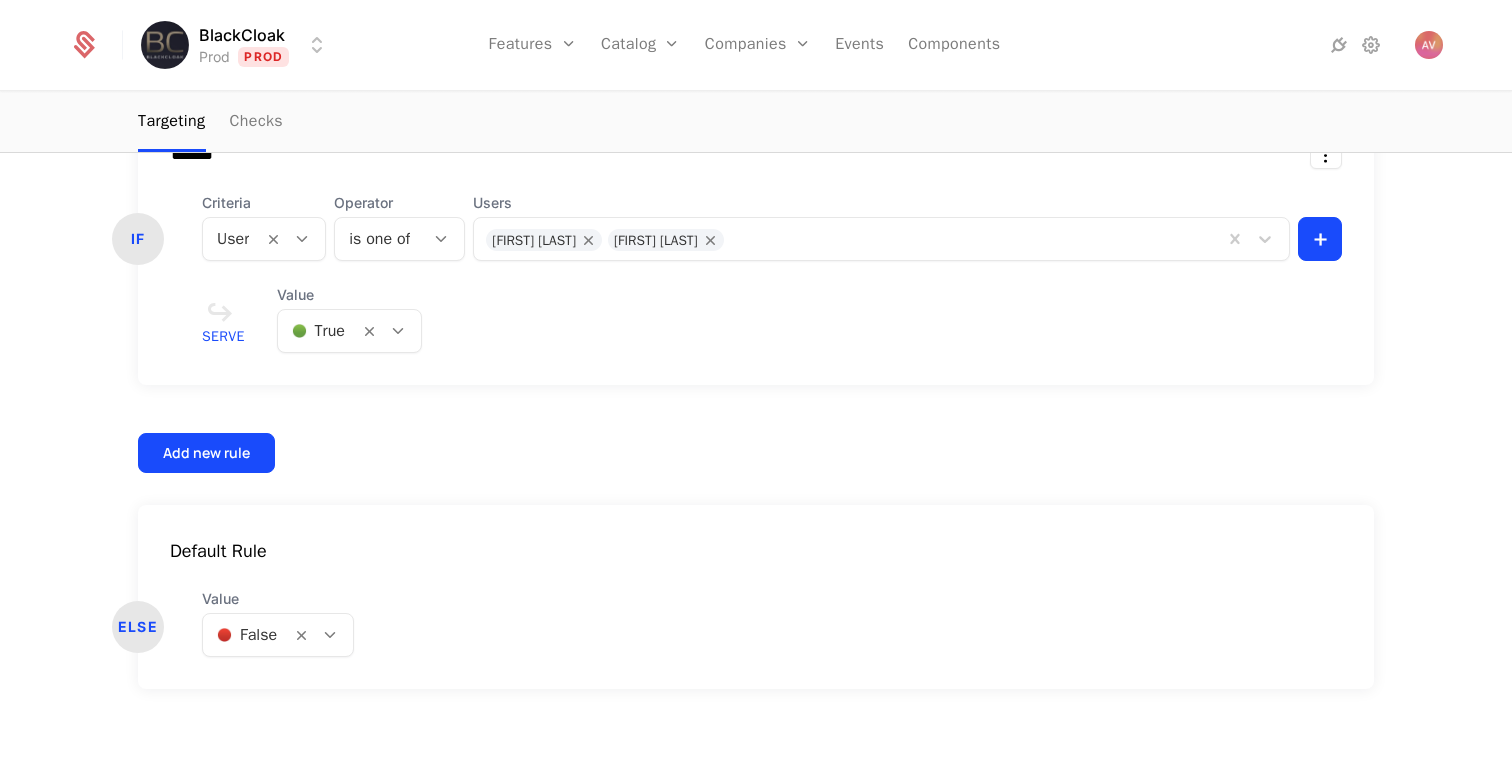 click at bounding box center [972, 237] 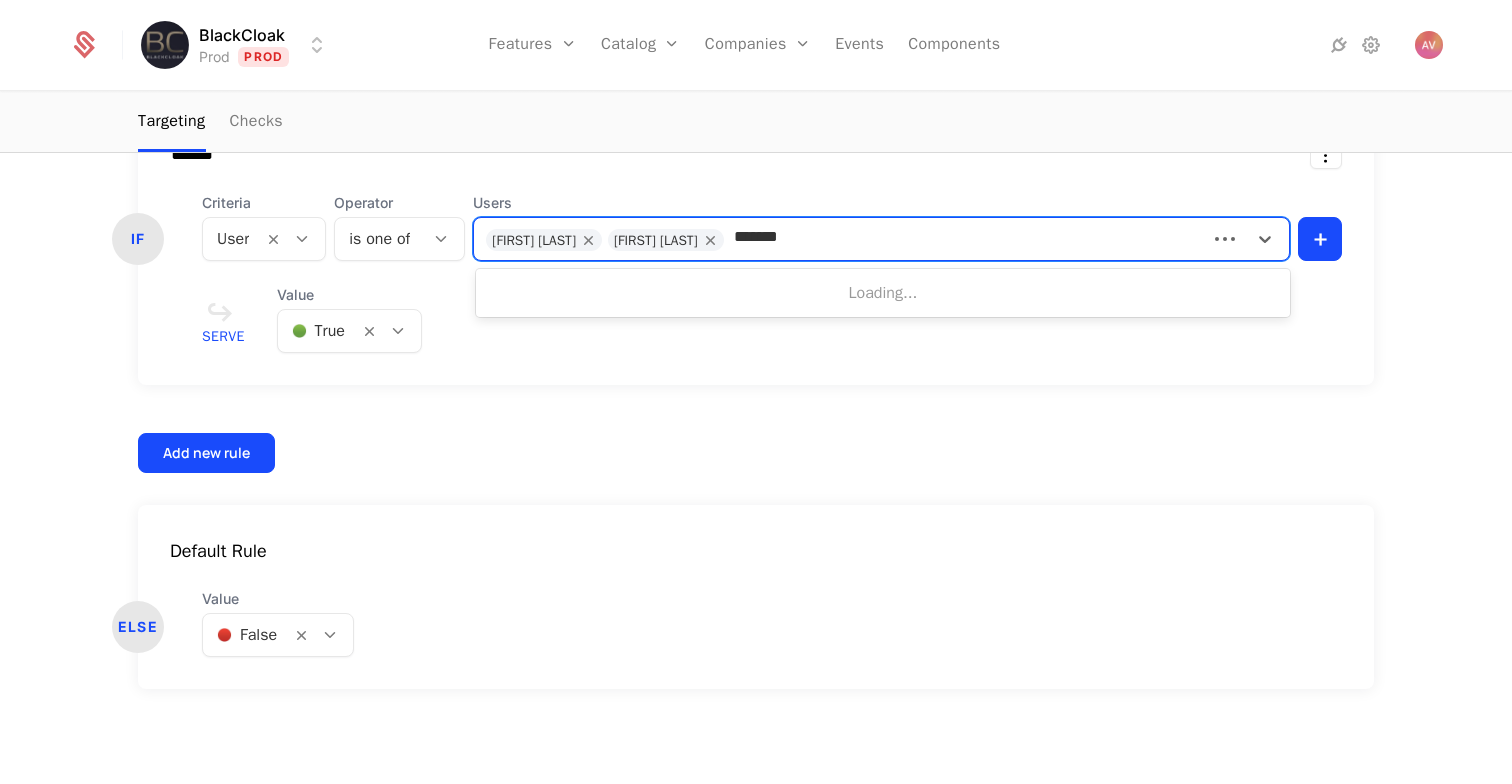 type on "********" 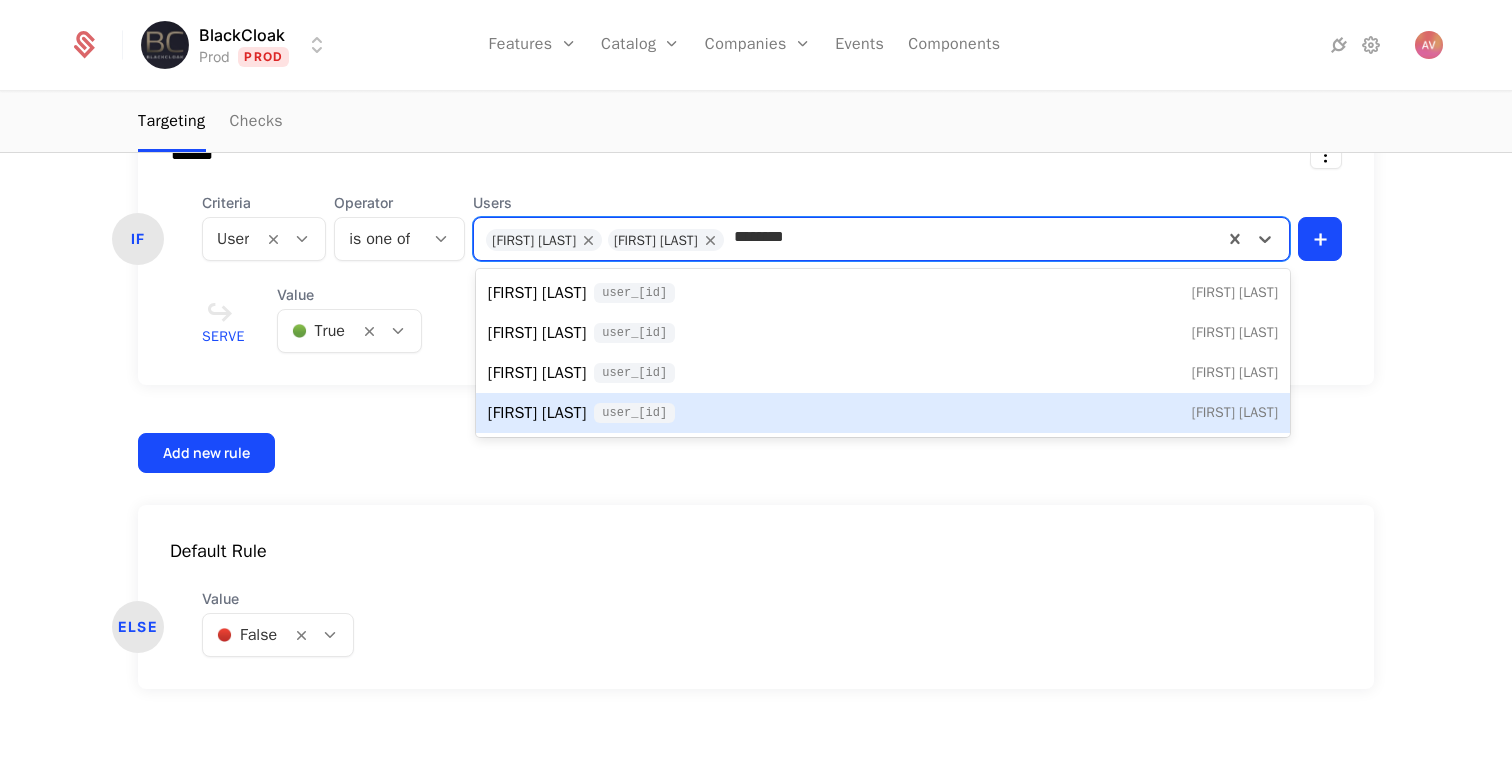 click on "[FIRST] [LAST]" at bounding box center (537, 413) 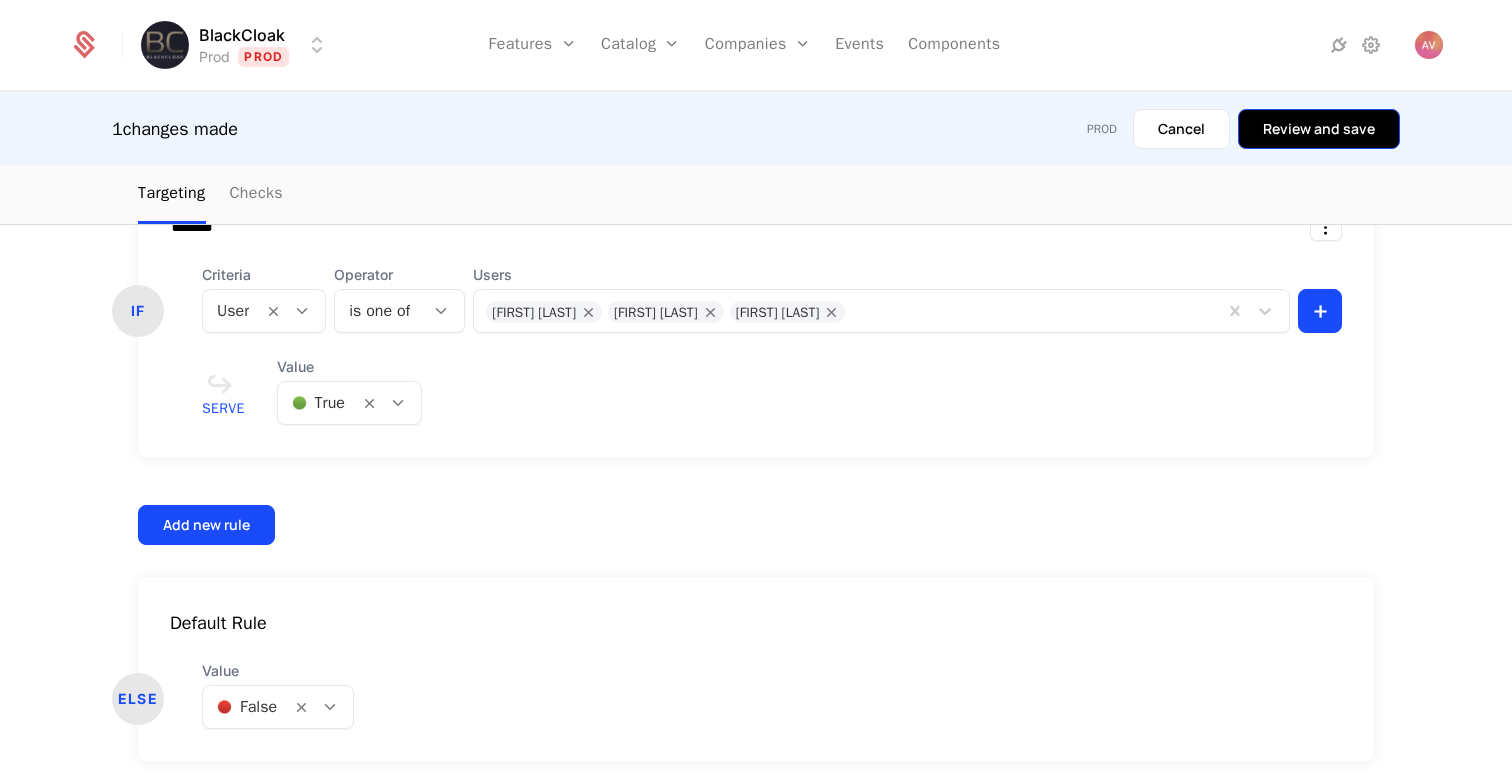 click on "Review and save" at bounding box center (1319, 129) 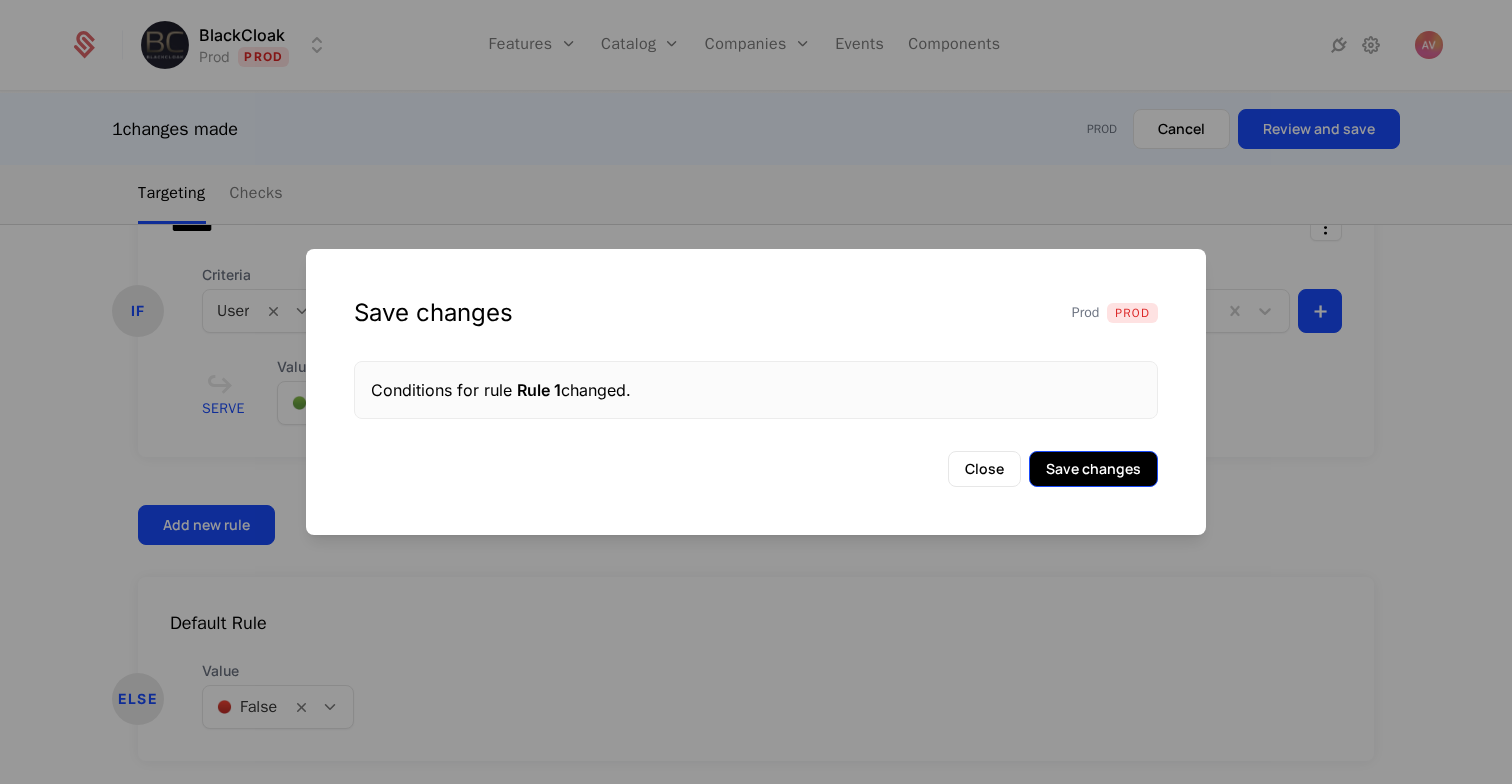 click on "Save changes" at bounding box center (1093, 469) 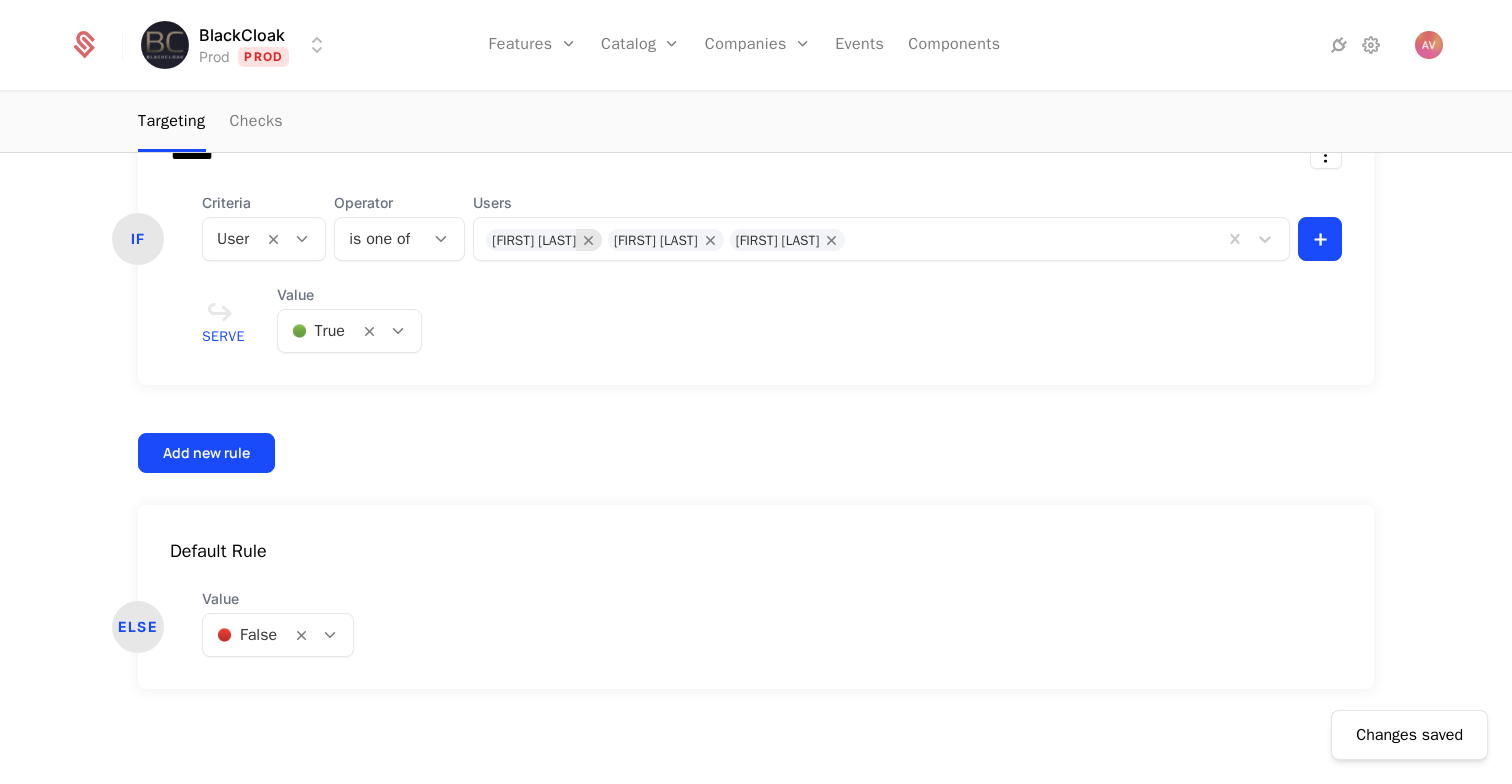 click at bounding box center (589, 240) 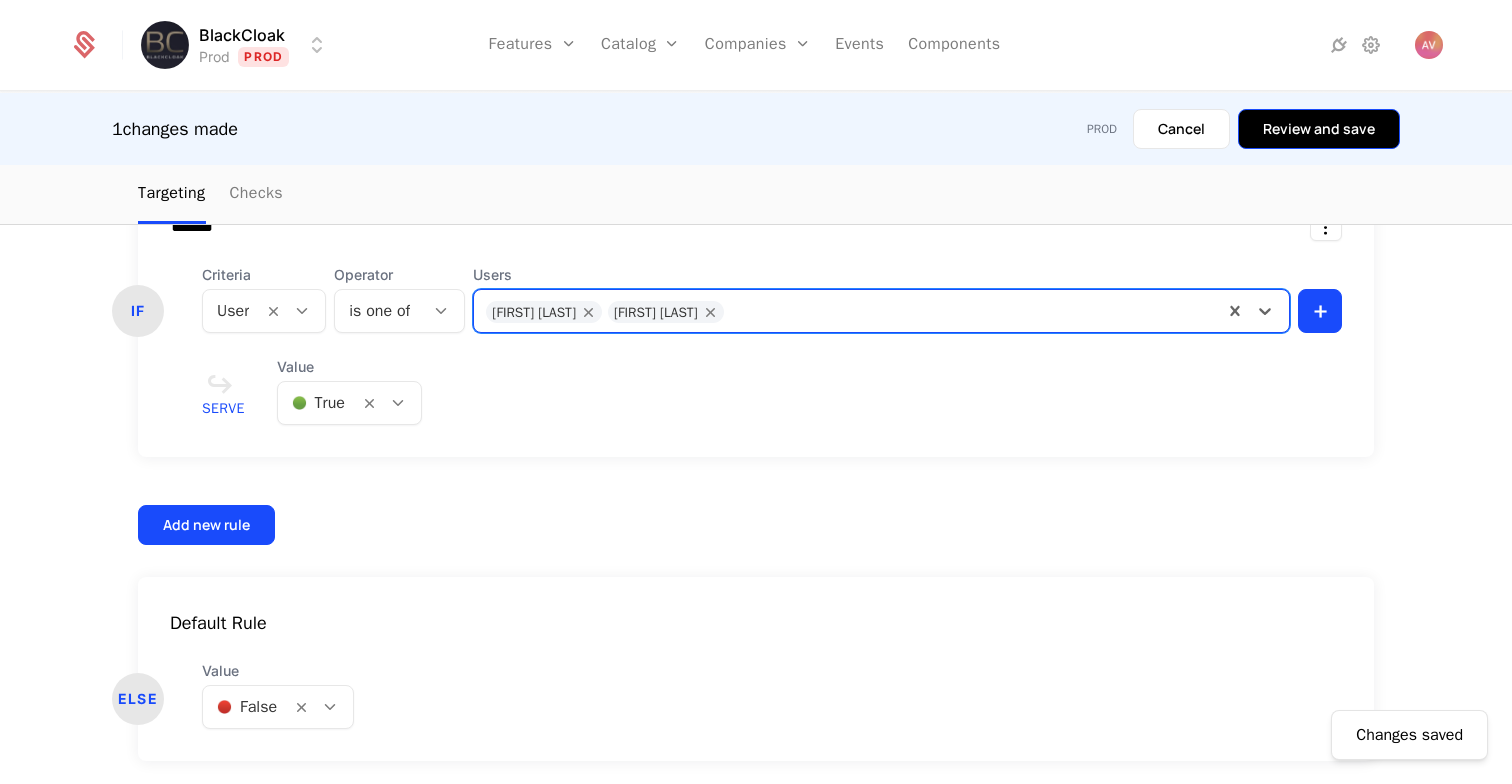 click on "Review and save" at bounding box center (1319, 129) 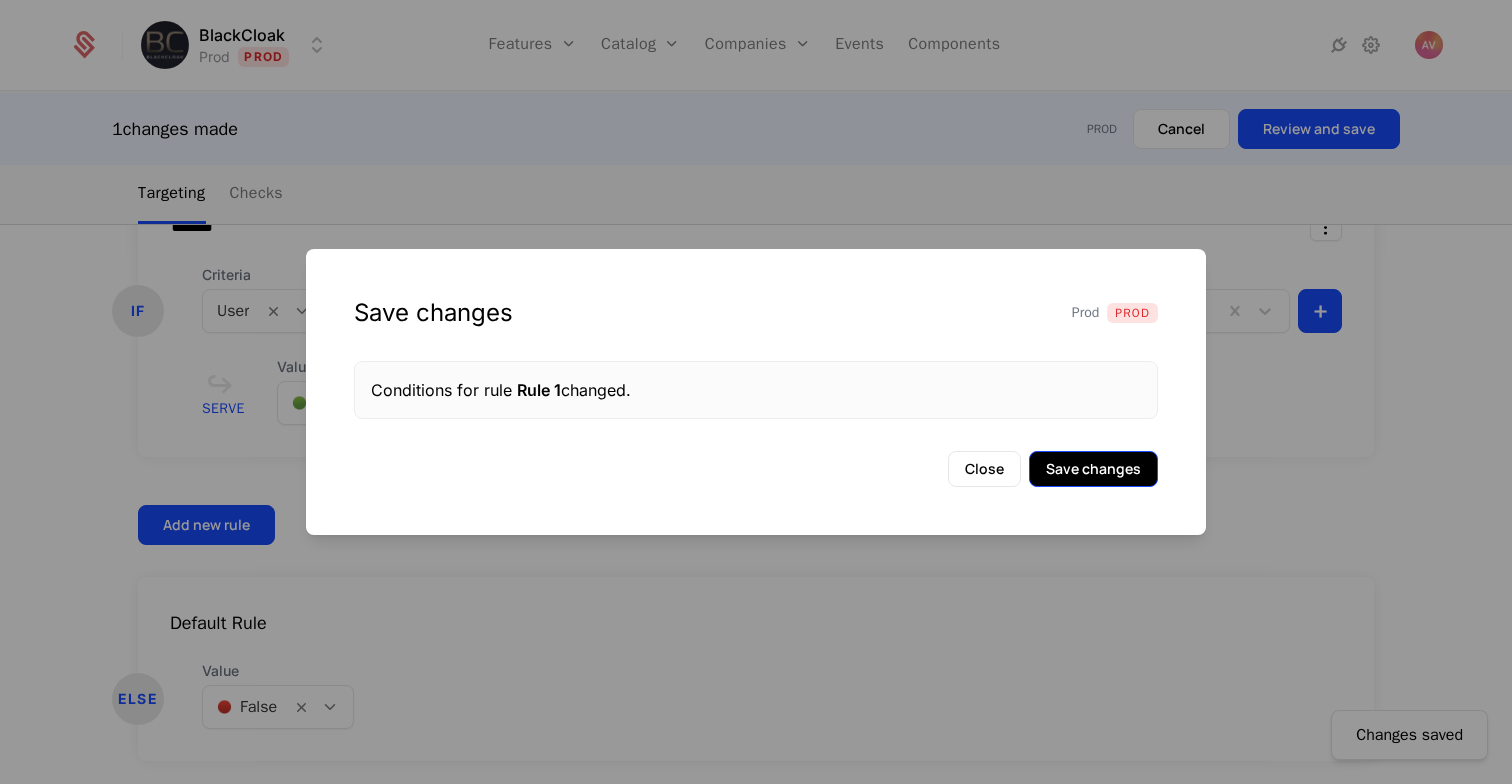 click on "Save changes" at bounding box center [1093, 469] 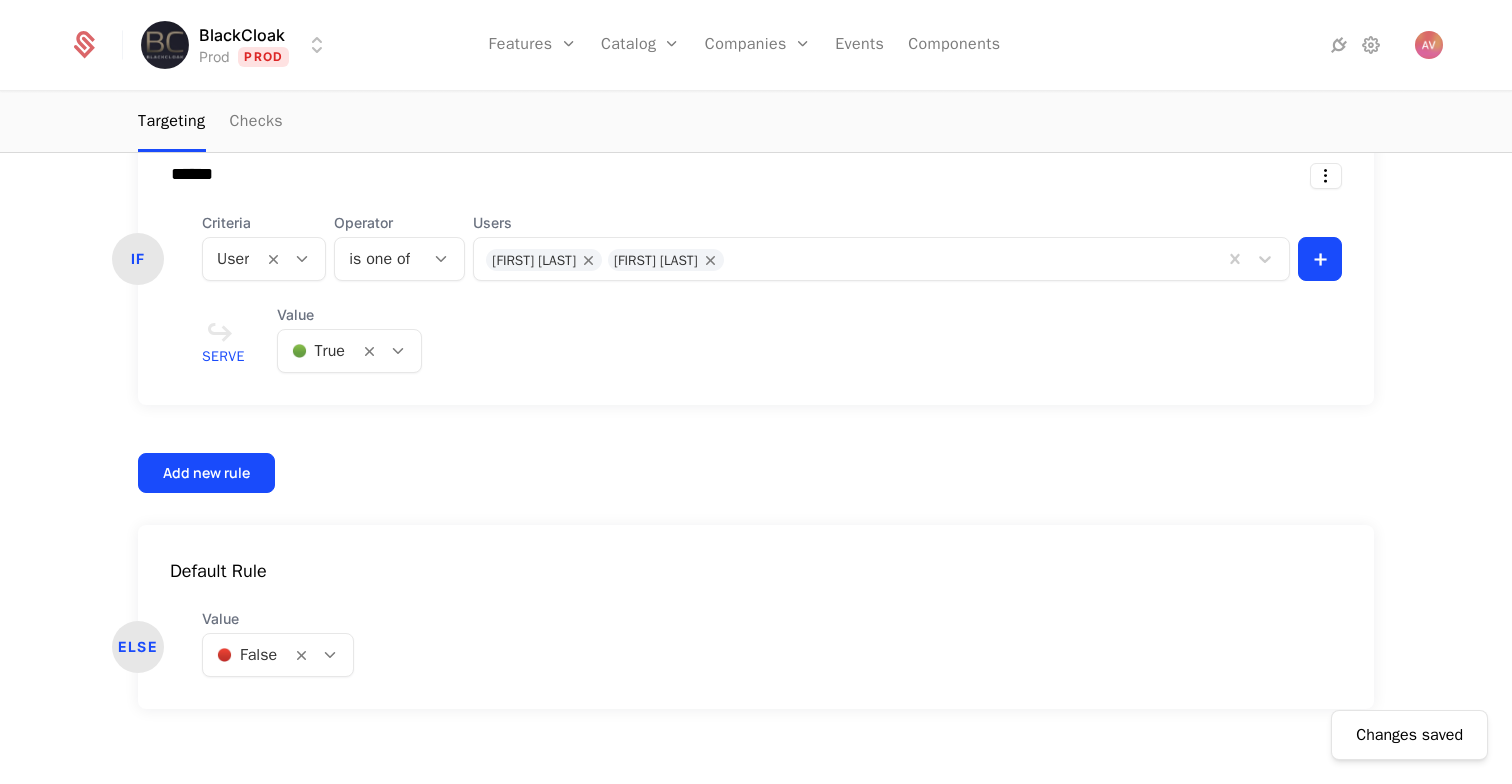 scroll, scrollTop: 684, scrollLeft: 0, axis: vertical 